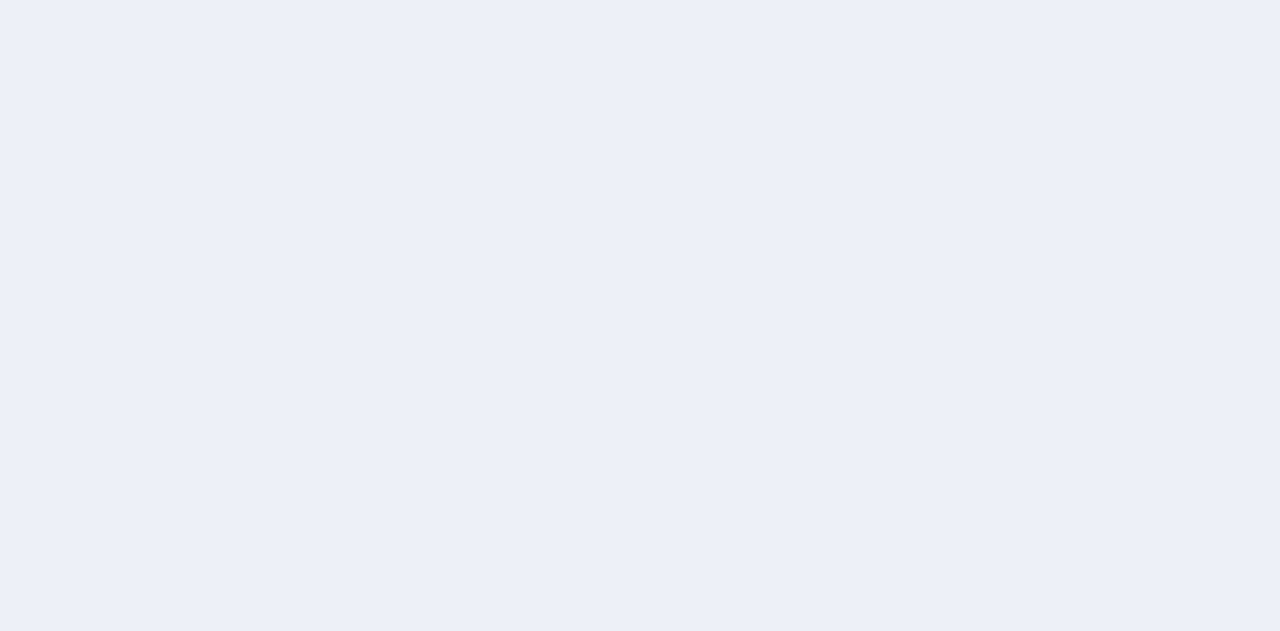 scroll, scrollTop: 0, scrollLeft: 0, axis: both 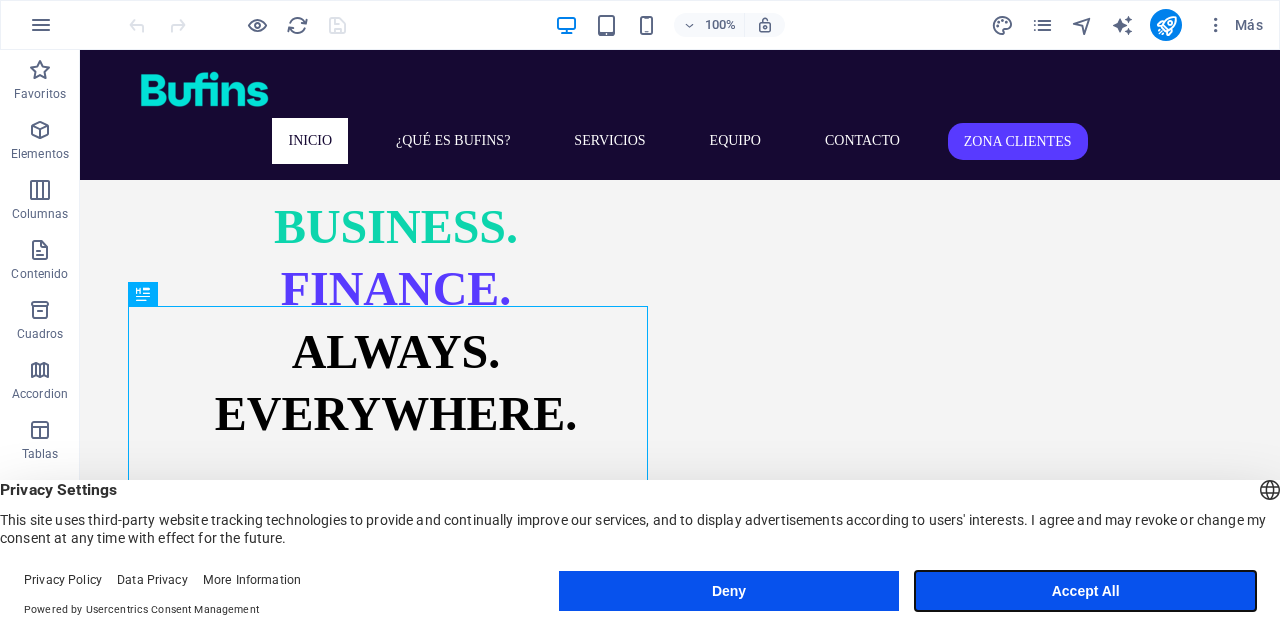 click on "Accept All" at bounding box center [1085, 591] 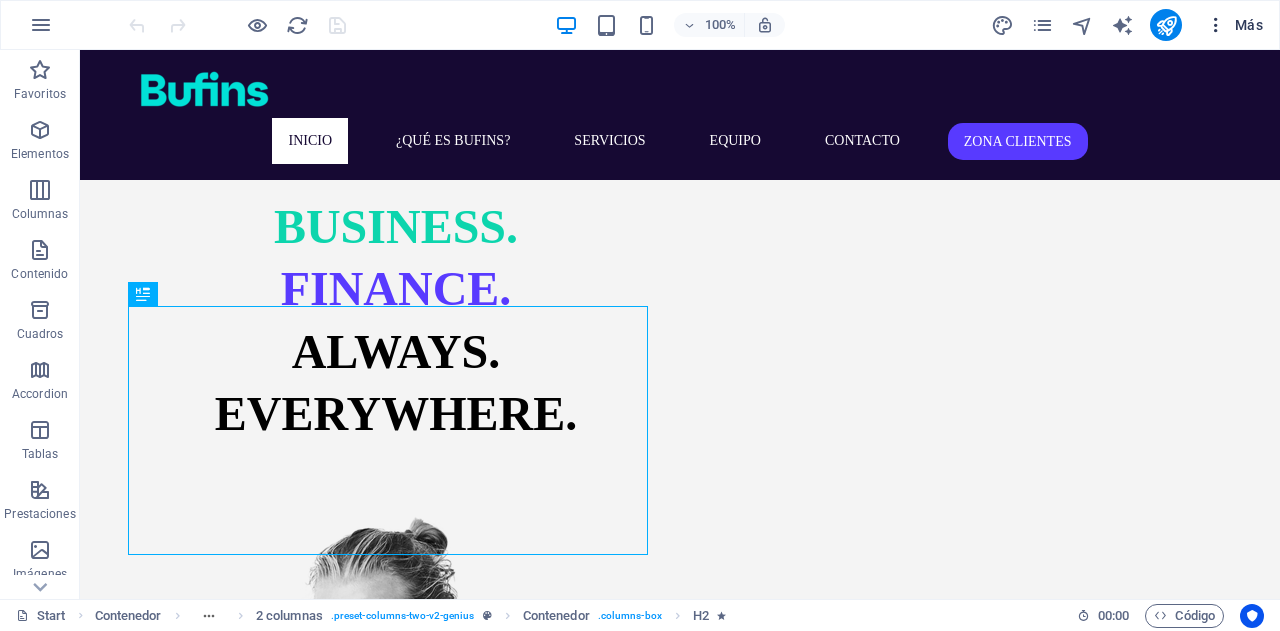 click at bounding box center (1216, 25) 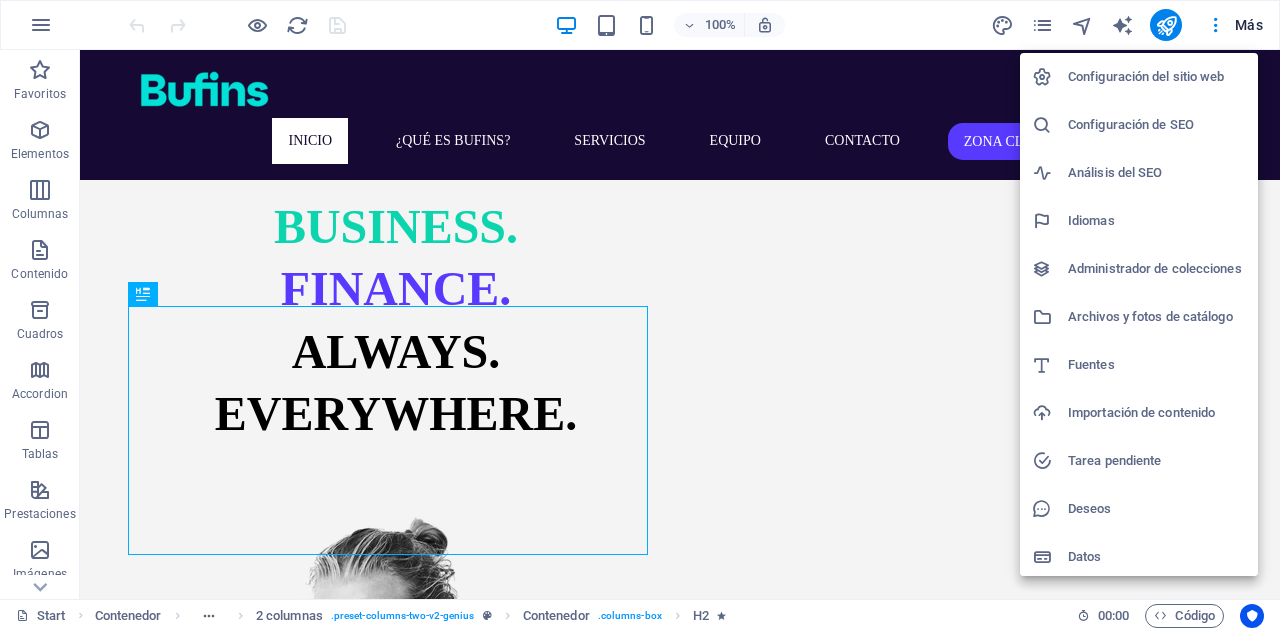 click on "Configuración de SEO" at bounding box center [1157, 125] 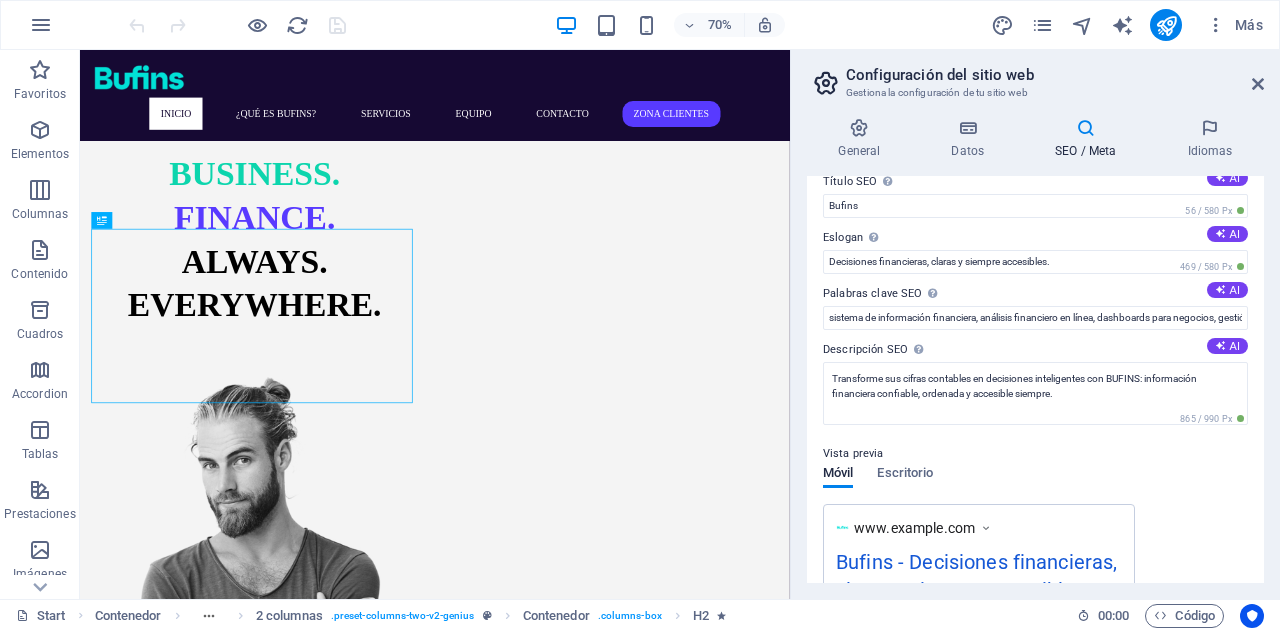 scroll, scrollTop: 0, scrollLeft: 0, axis: both 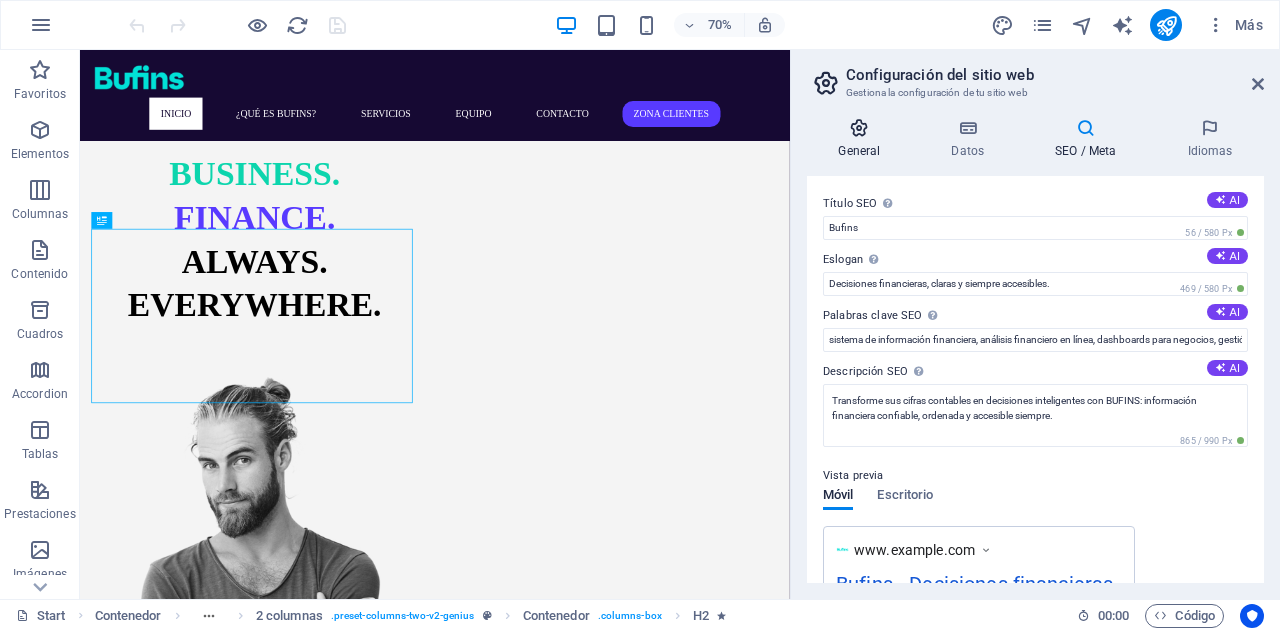 click at bounding box center (859, 128) 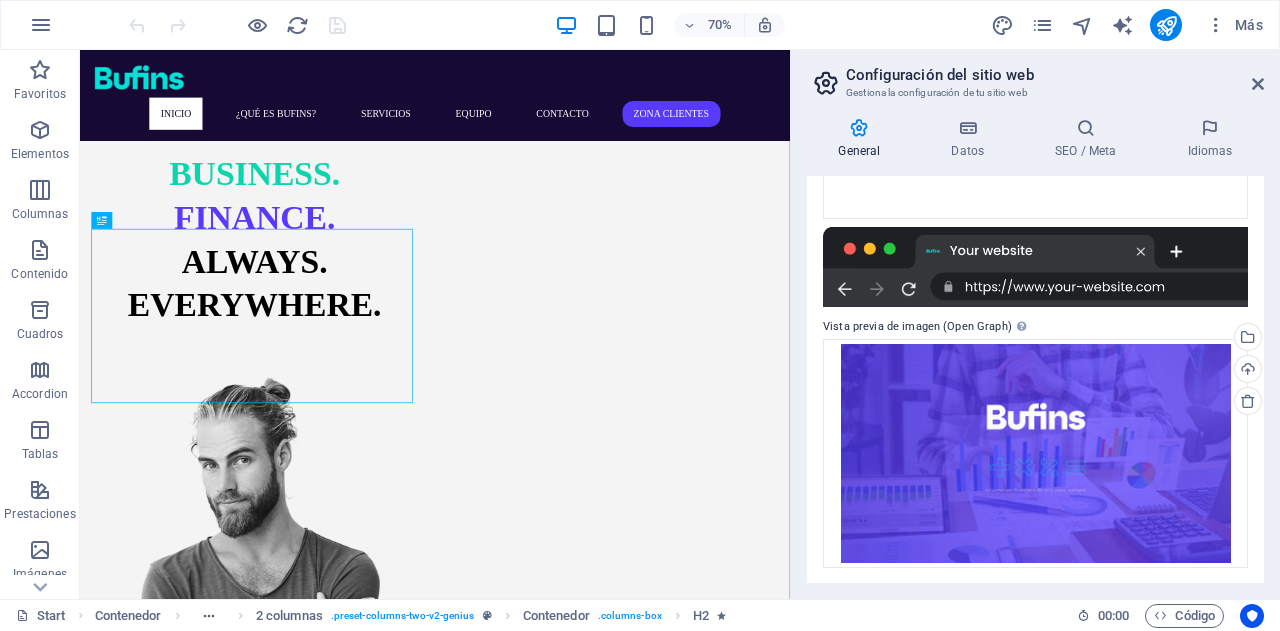 scroll, scrollTop: 25, scrollLeft: 0, axis: vertical 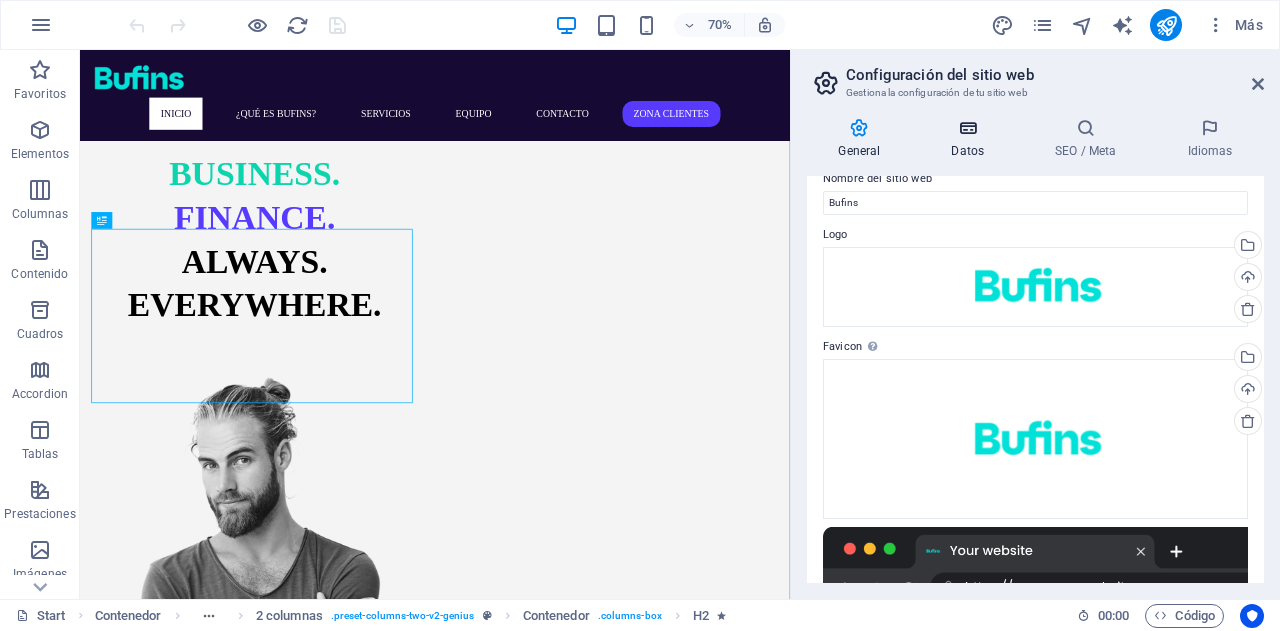 click at bounding box center (968, 128) 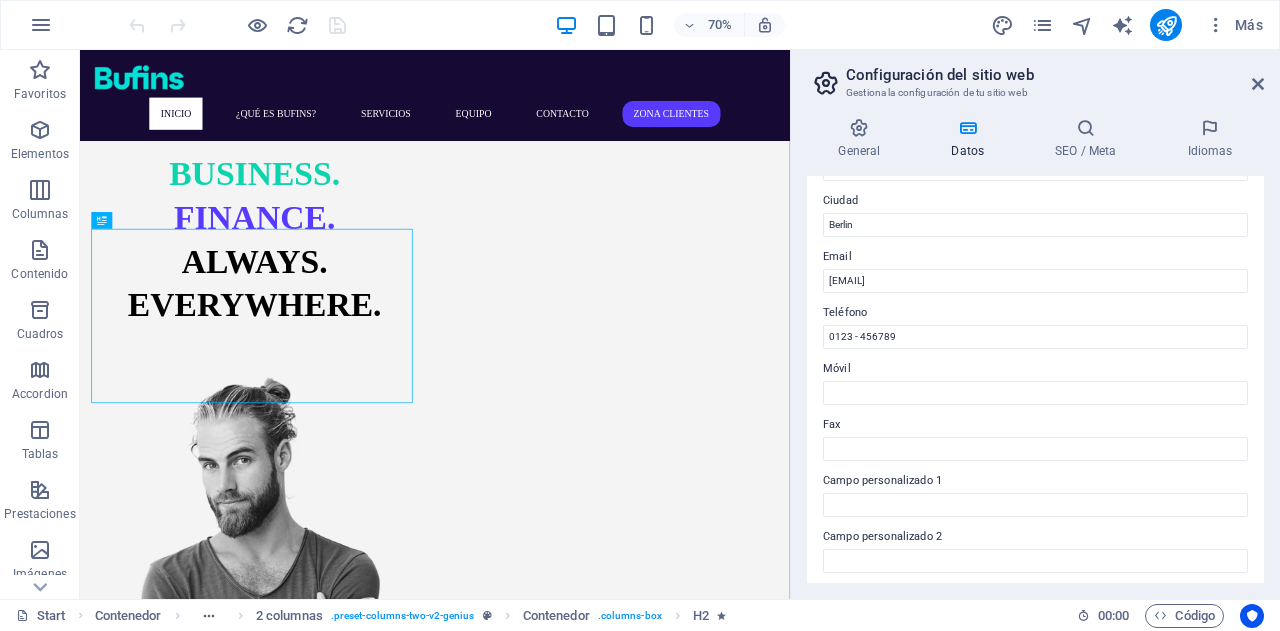 scroll, scrollTop: 300, scrollLeft: 0, axis: vertical 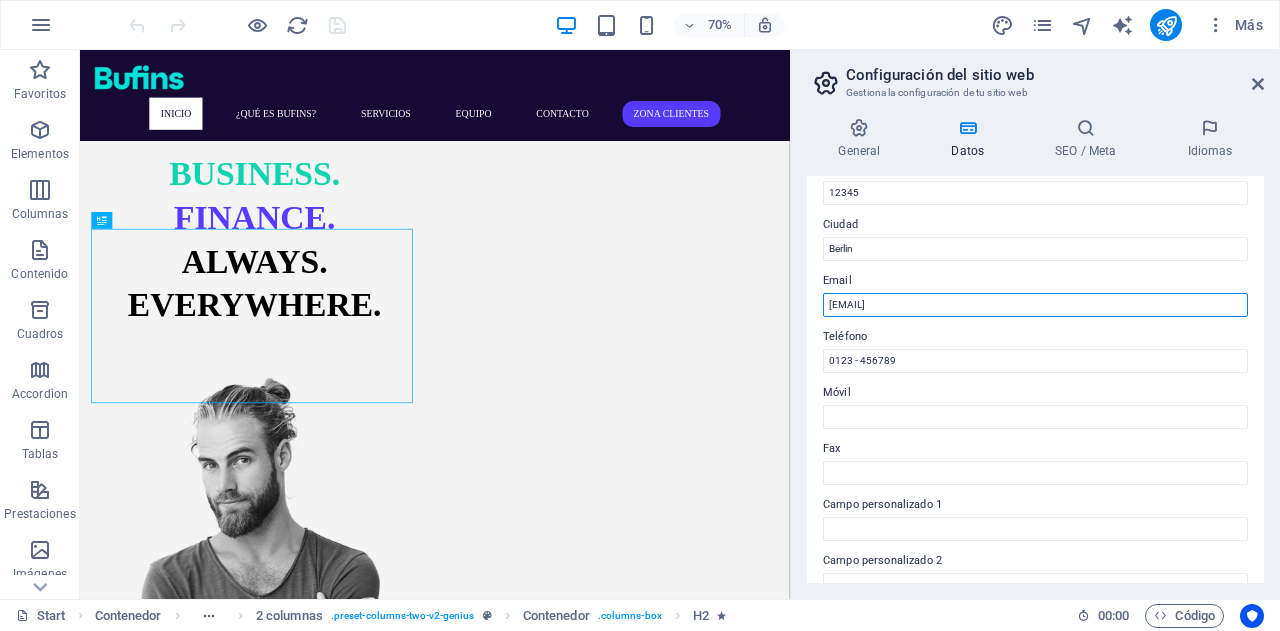 click on "[EMAIL]" at bounding box center [1035, 305] 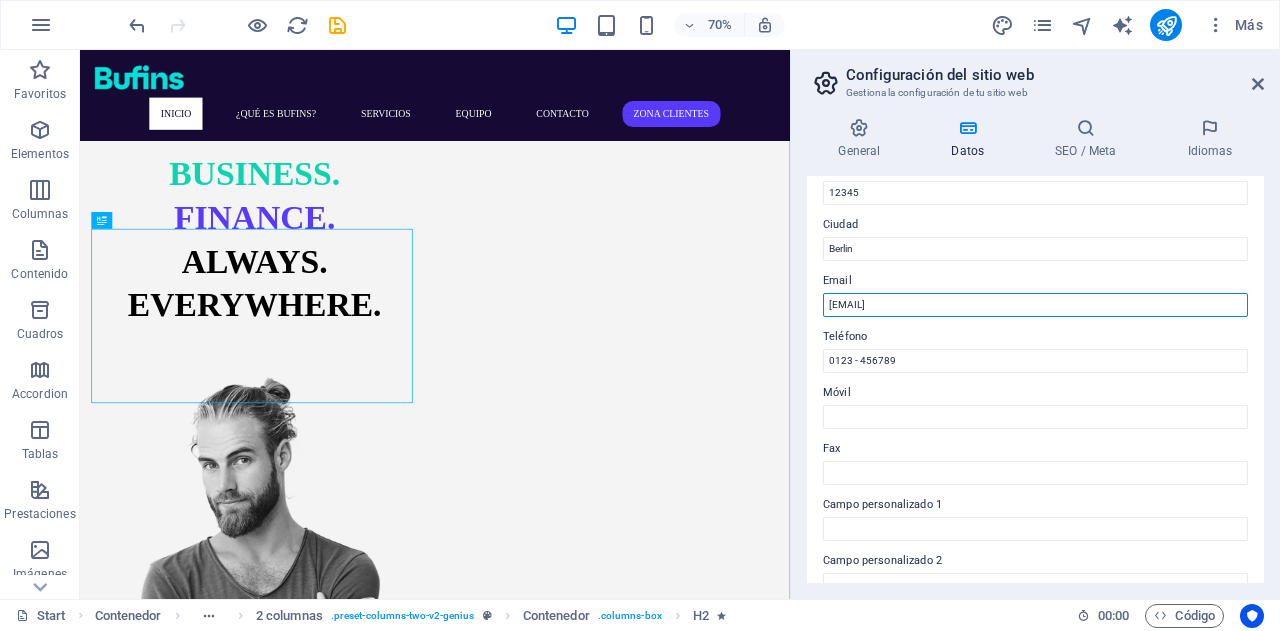 type on "[EMAIL]" 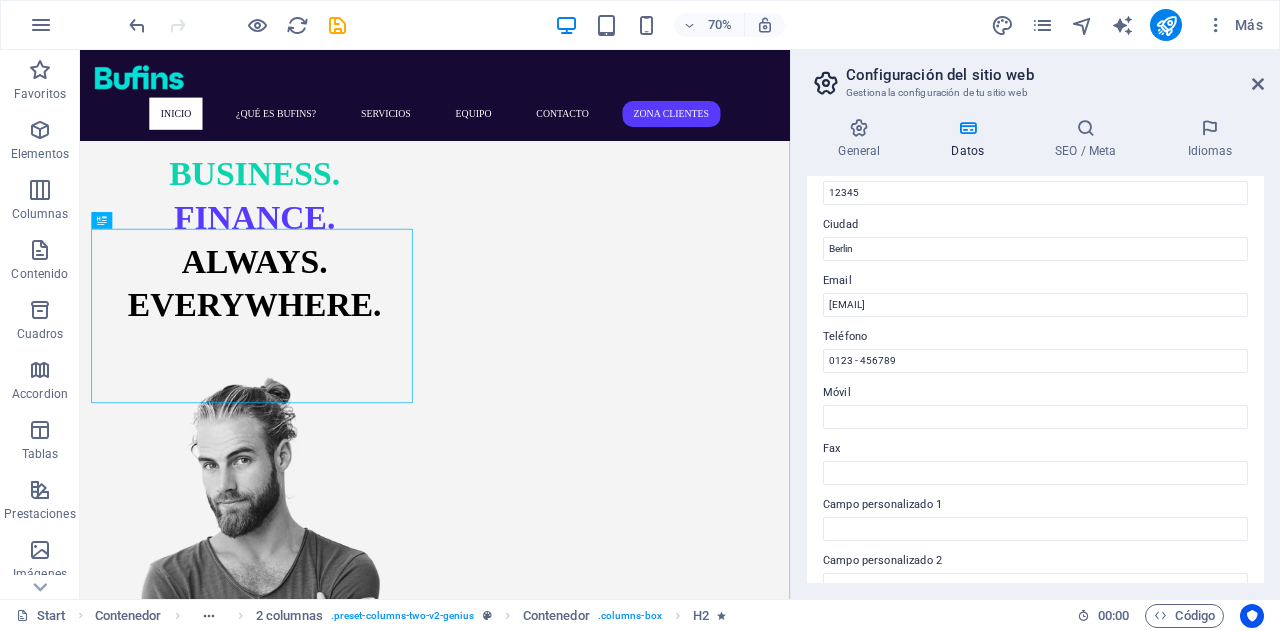 click on "Datos de contacto para este sitio web. Pueden usarse en cualquier parte del sitio web y se actualizarán de forma automática. Empresa Bufins Nombre Apellidos Calle Street Código postal [POSTAL_CODE] Ciudad [CITY] Email [EMAIL] Teléfono [PHONE] Móvil Fax Campo personalizado 1 Campo personalizado 2 Campo personalizado 3 Campo personalizado 4 Campo personalizado 5 Campo personalizado 6" at bounding box center [1035, 379] 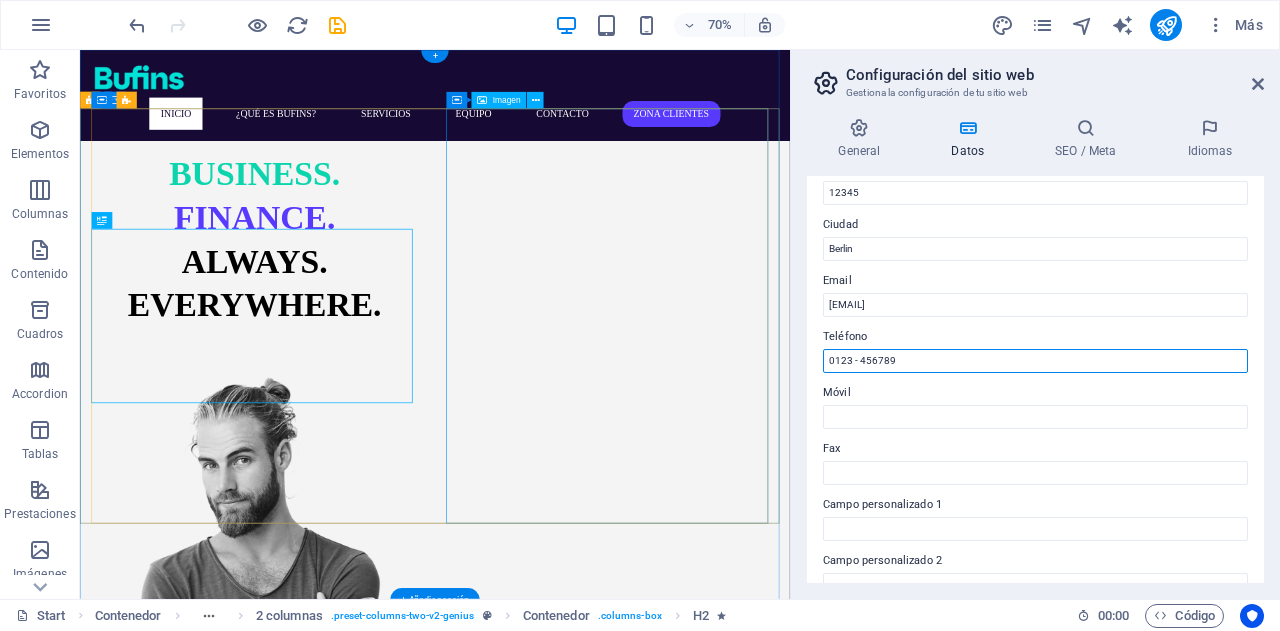 drag, startPoint x: 1017, startPoint y: 403, endPoint x: 1017, endPoint y: 483, distance: 80 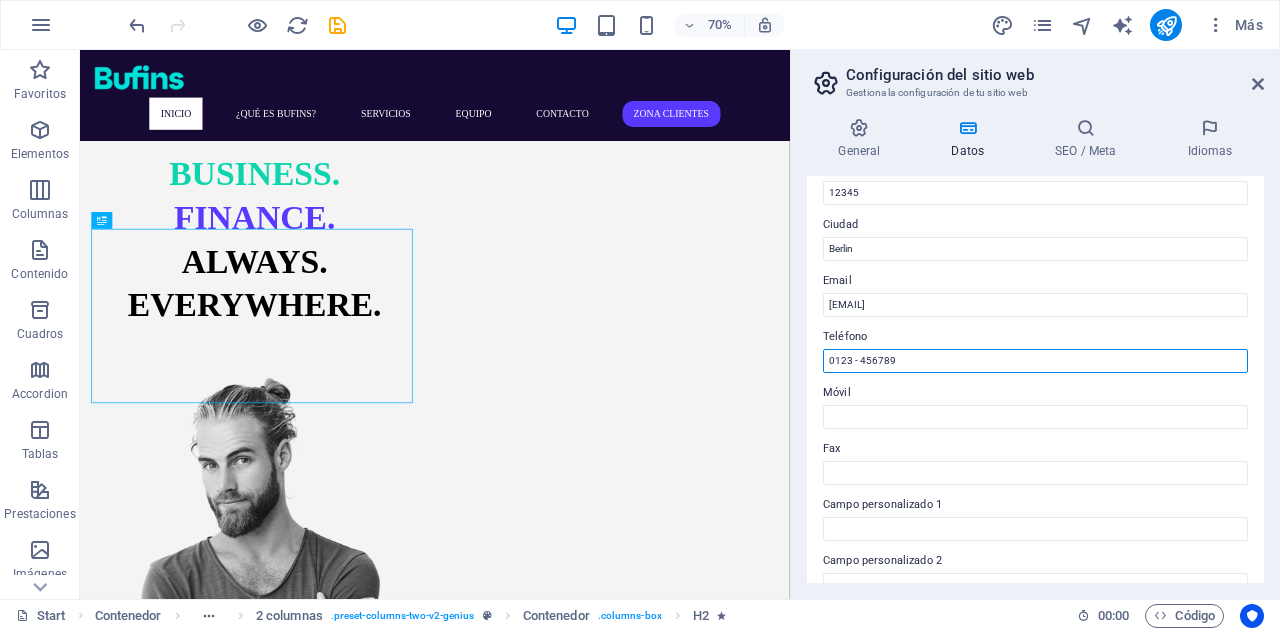 click on "0123 - 456789" at bounding box center [1035, 361] 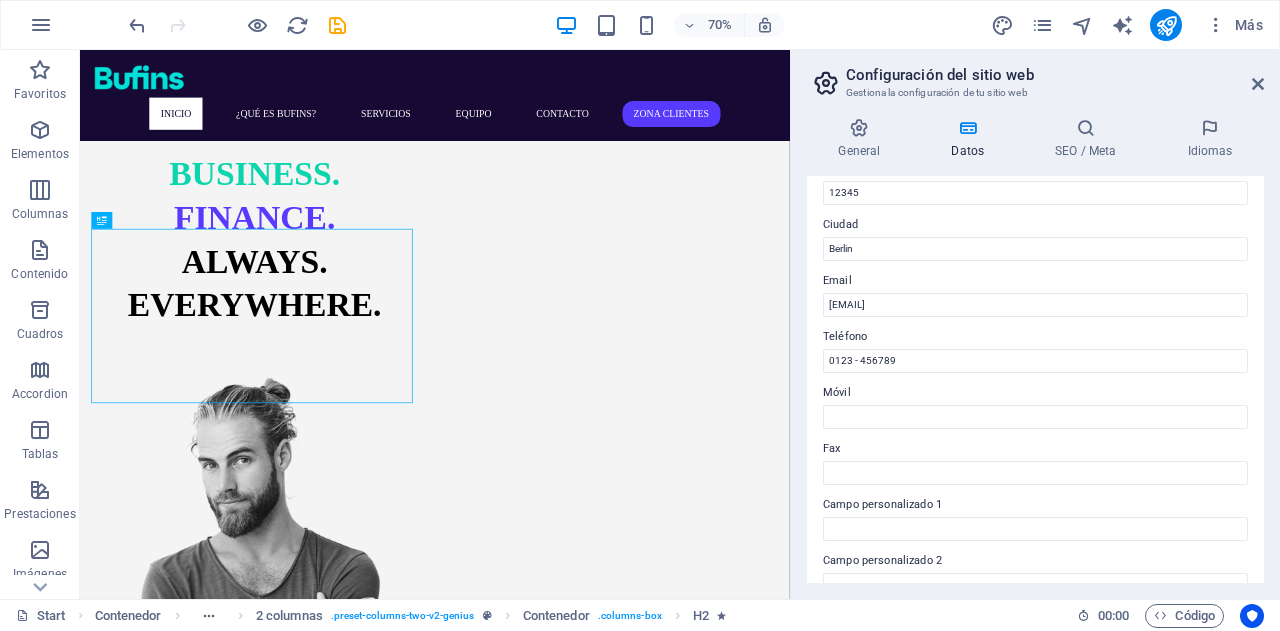 click on "Datos de contacto para este sitio web. Pueden usarse en cualquier parte del sitio web y se actualizarán de forma automática. Empresa Bufins Nombre Apellidos Calle Street Código postal [POSTAL_CODE] Ciudad [CITY] Email [EMAIL] Teléfono [PHONE] Móvil Fax Campo personalizado 1 Campo personalizado 2 Campo personalizado 3 Campo personalizado 4 Campo personalizado 5 Campo personalizado 6" at bounding box center [1035, 379] 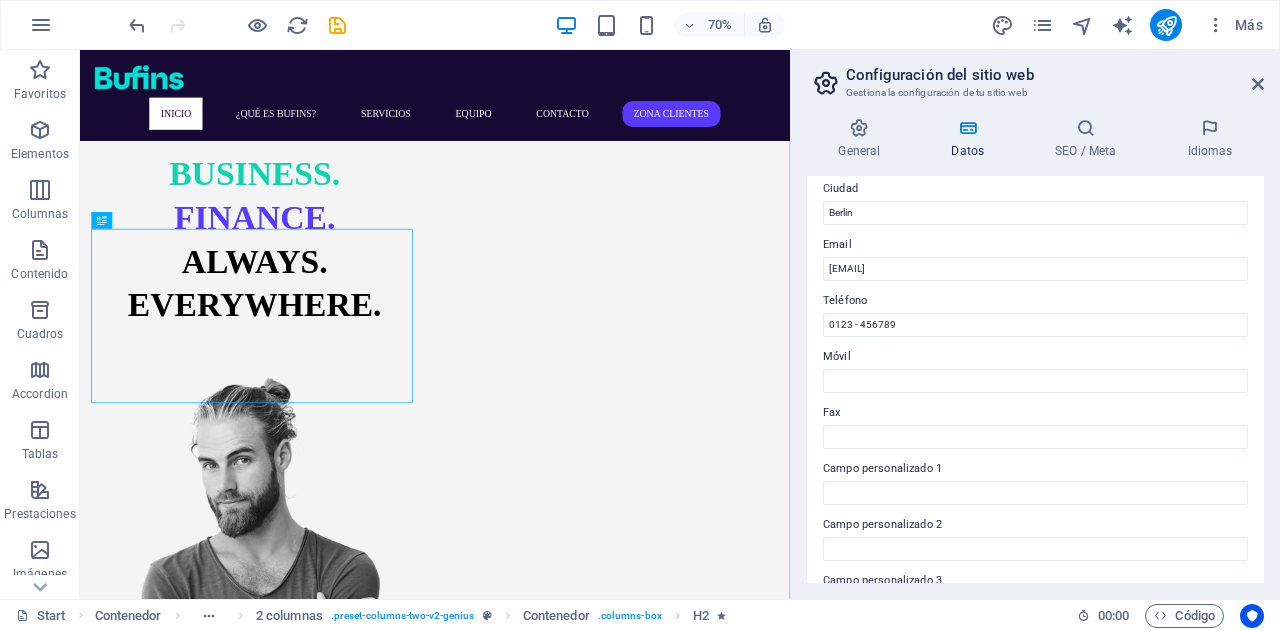 scroll, scrollTop: 253, scrollLeft: 0, axis: vertical 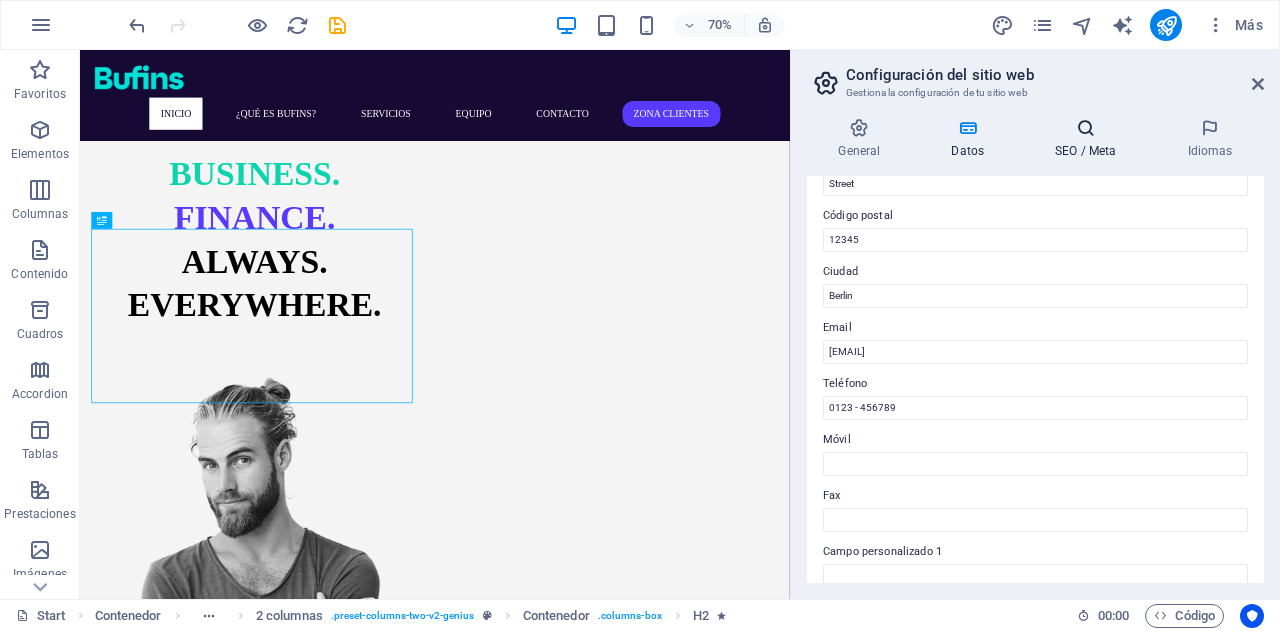 click on "SEO / Meta" at bounding box center (1090, 139) 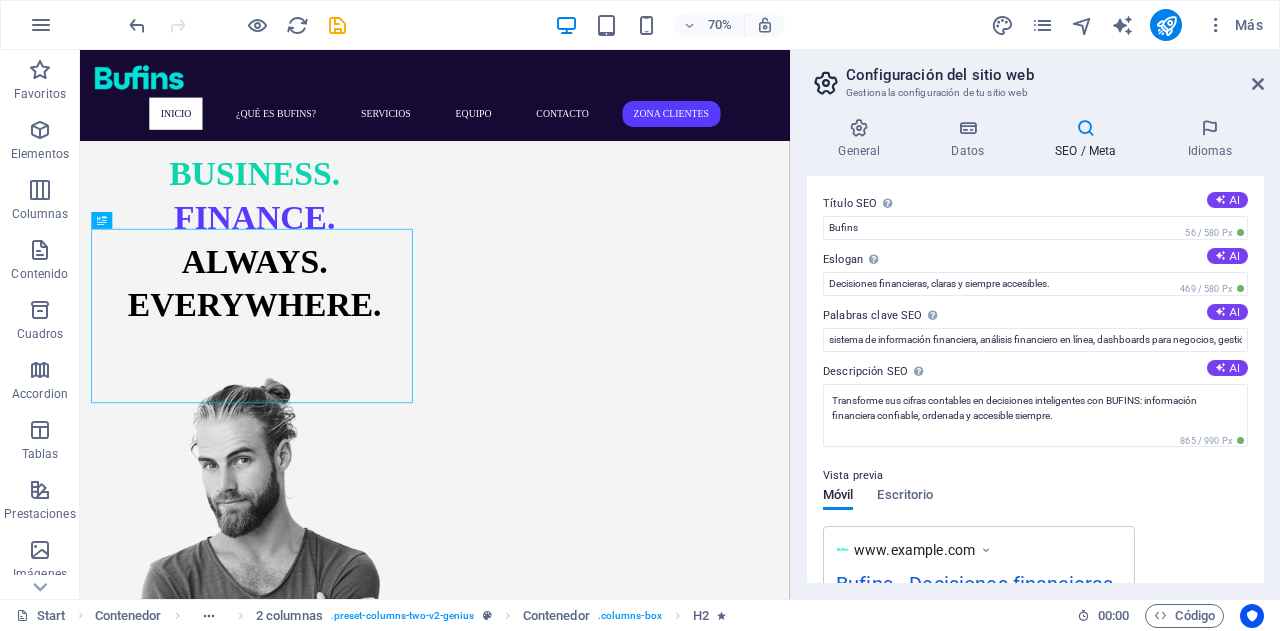 scroll, scrollTop: 0, scrollLeft: 0, axis: both 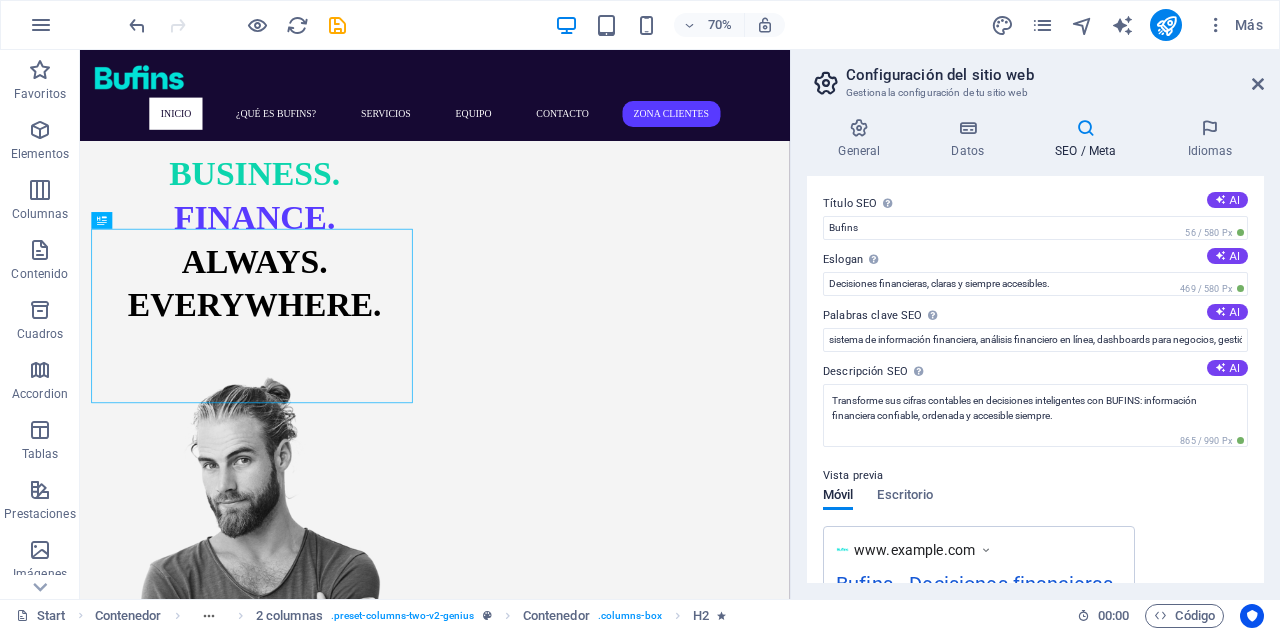 click on "General  Datos  SEO / Meta  Idiomas Nombre del sitio web Bufins Logo Arrastra archivos aquí, haz clic para escoger archivos o  selecciona archivos de Archivos o de nuestra galería gratuita de fotos y vídeos Selecciona archivos del administrador de archivos, de la galería de fotos o carga archivo(s) Cargar Favicon Define aquí el favicon de tu sitio web. Un favicon es un pequeño icono que se muestra en la pestaña del navegador al lado del título de tu sitio web. Este ayuda a los visitantes a identificar tu sitio web. Arrastra archivos aquí, haz clic para escoger archivos o  selecciona archivos de Archivos o de nuestra galería gratuita de fotos y vídeos Selecciona archivos del administrador de archivos, de la galería de fotos o carga archivo(s) Cargar Vista previa de imagen (Open Graph) Esta imagen se mostrará cuando el sitio web se comparta en redes sociales Arrastra archivos aquí, haz clic para escoger archivos o  selecciona archivos de Archivos o de nuestra galería gratuita de fotos y vídeos" at bounding box center [1035, 350] 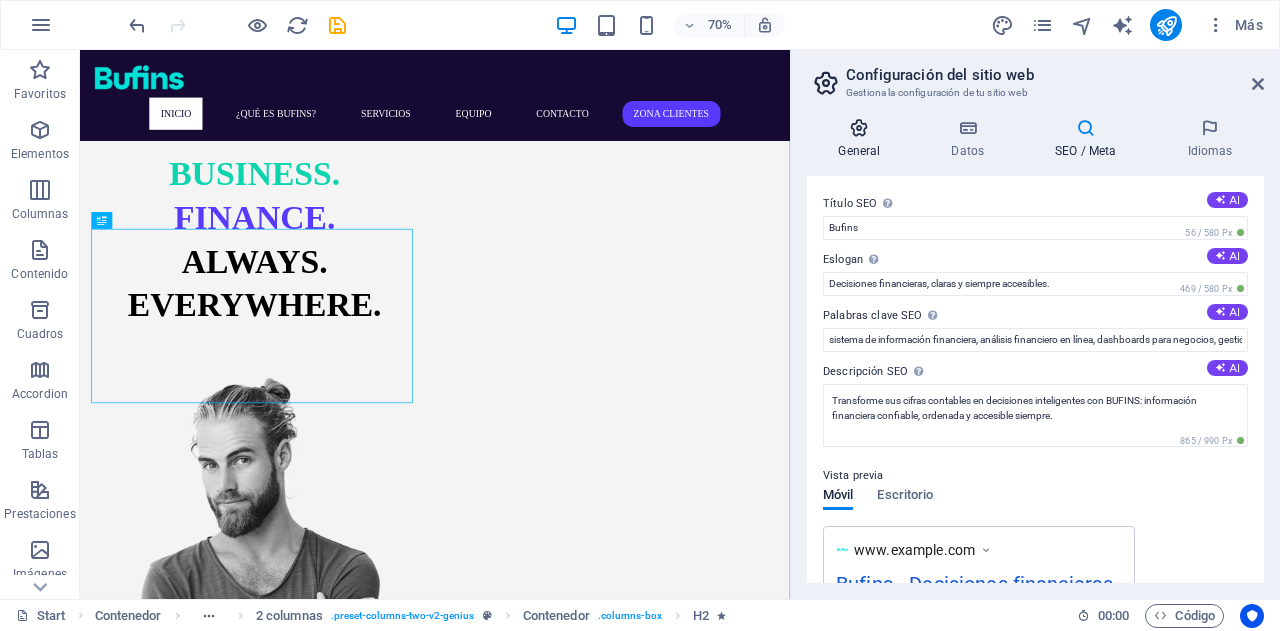 click at bounding box center (859, 128) 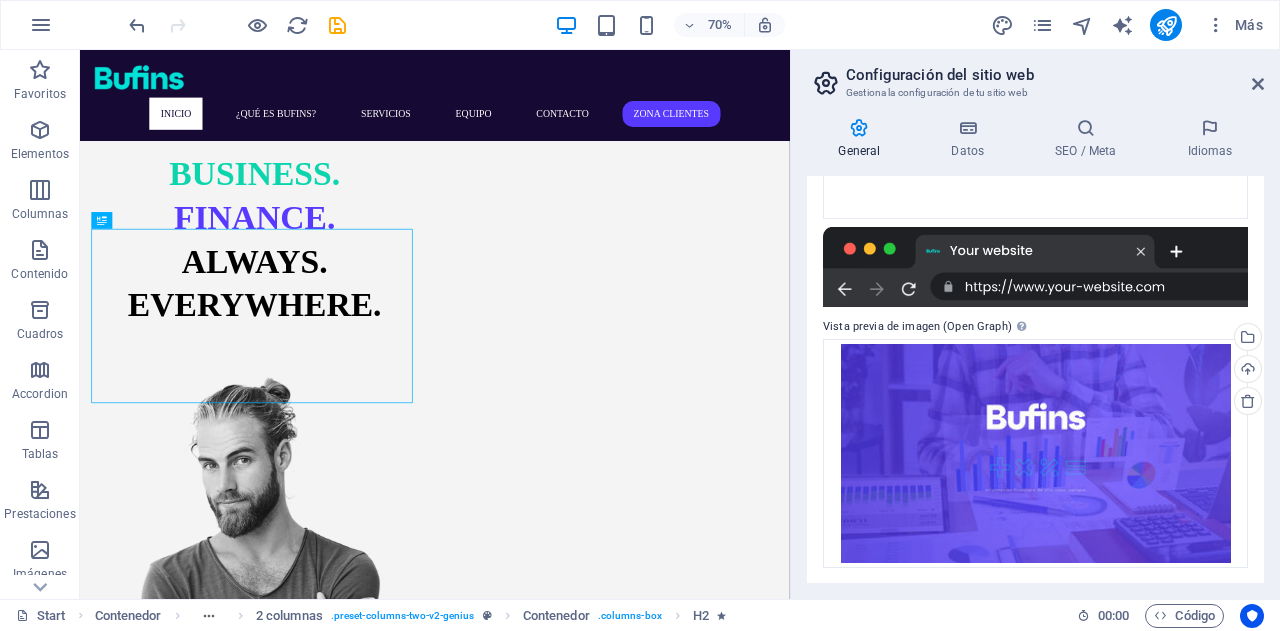 scroll, scrollTop: 0, scrollLeft: 0, axis: both 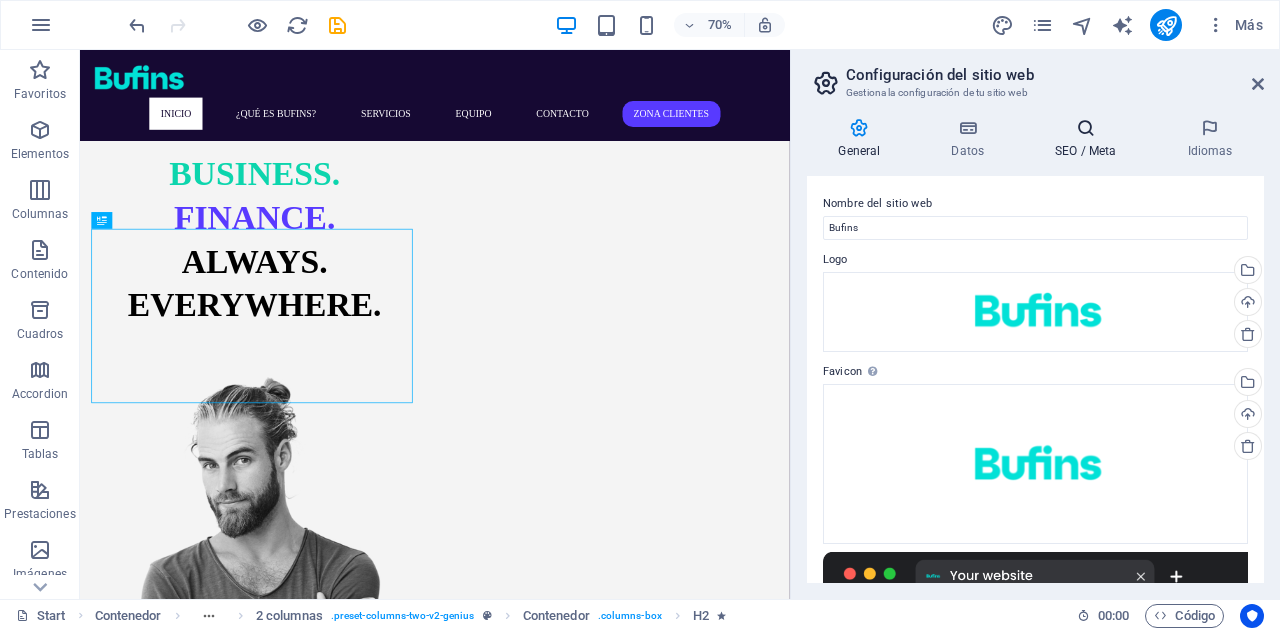 click on "SEO / Meta" at bounding box center (1090, 139) 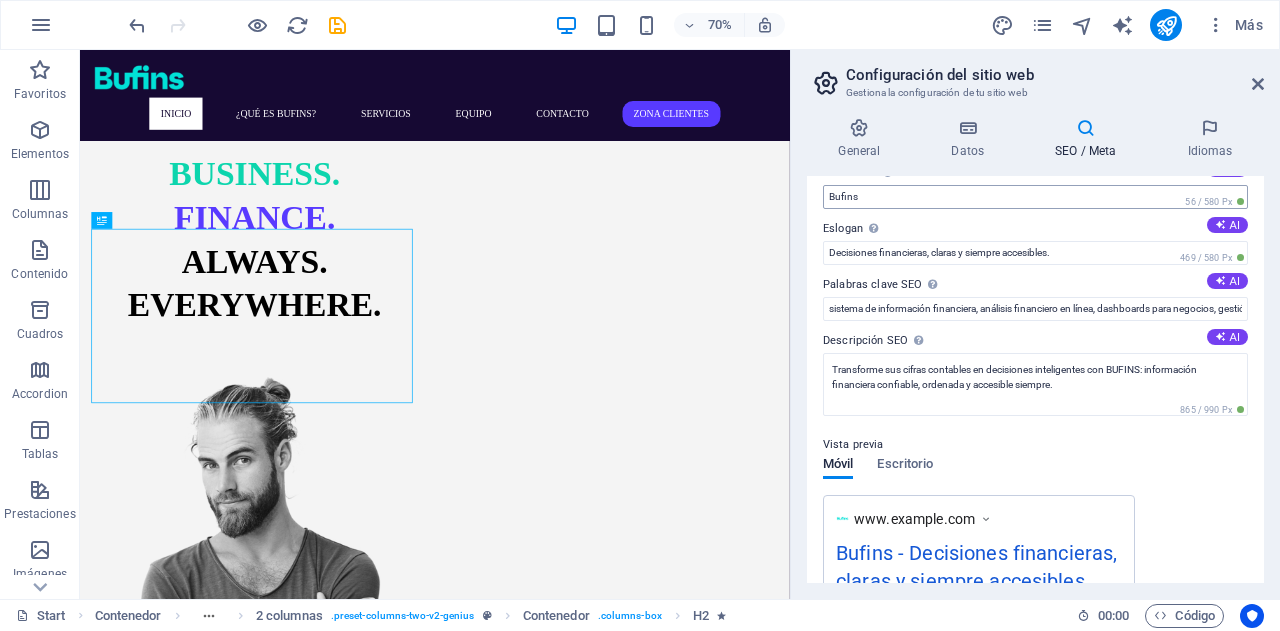 scroll, scrollTop: 0, scrollLeft: 0, axis: both 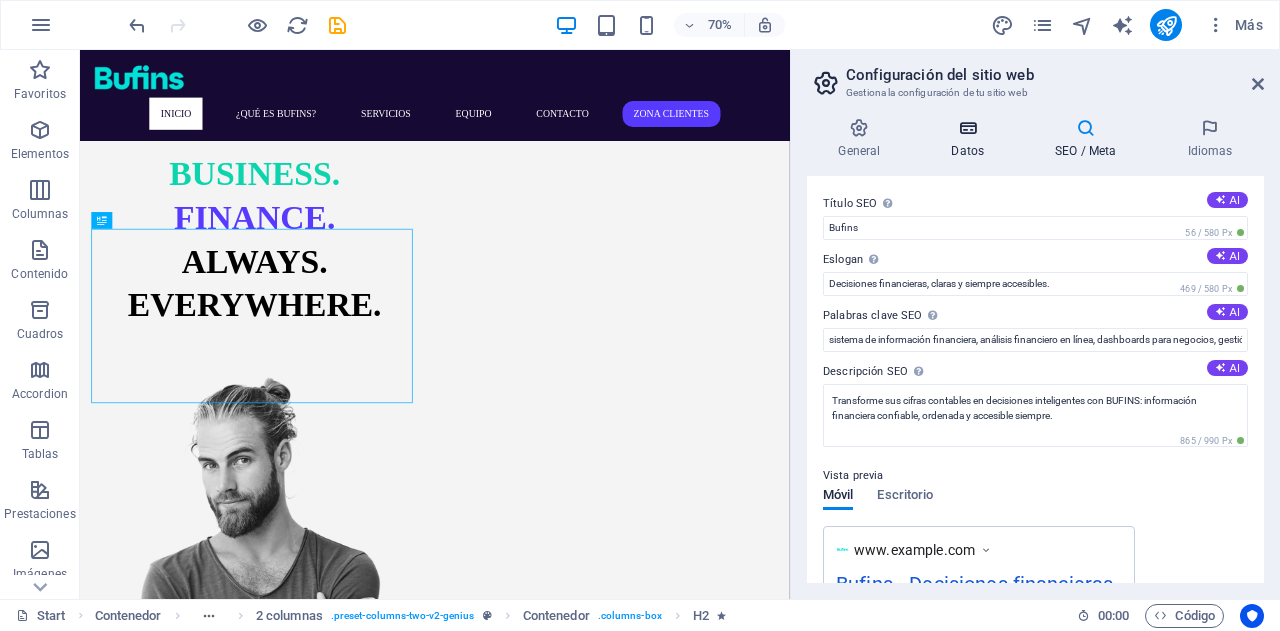 click at bounding box center [968, 128] 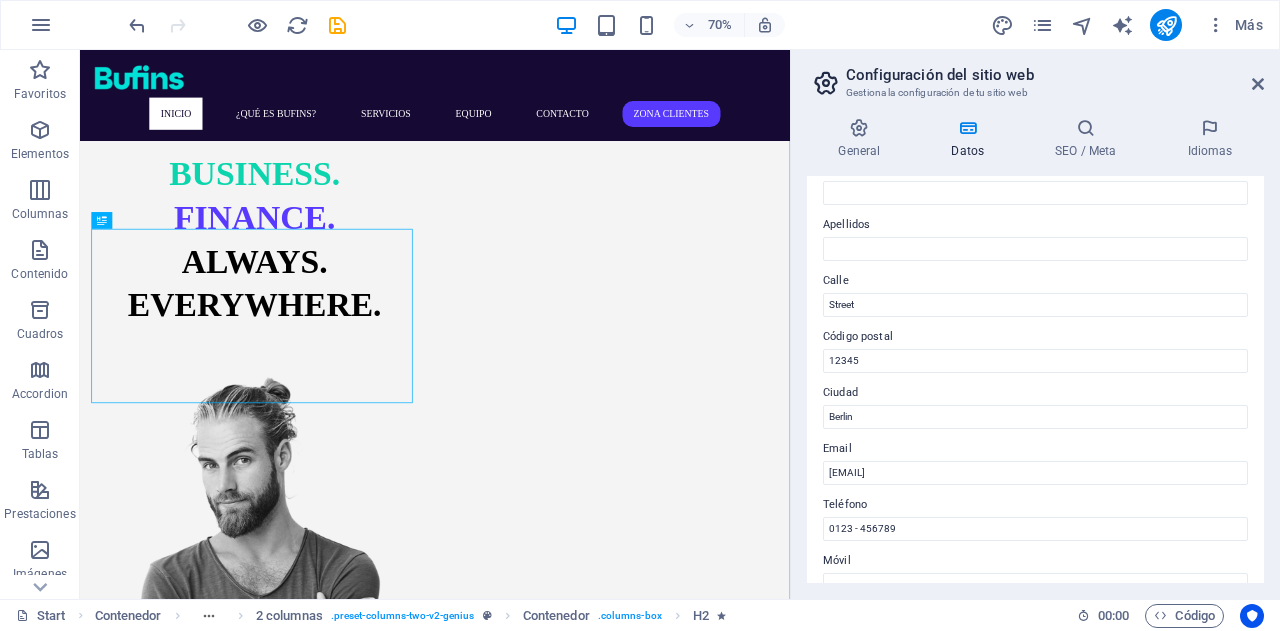 scroll, scrollTop: 53, scrollLeft: 0, axis: vertical 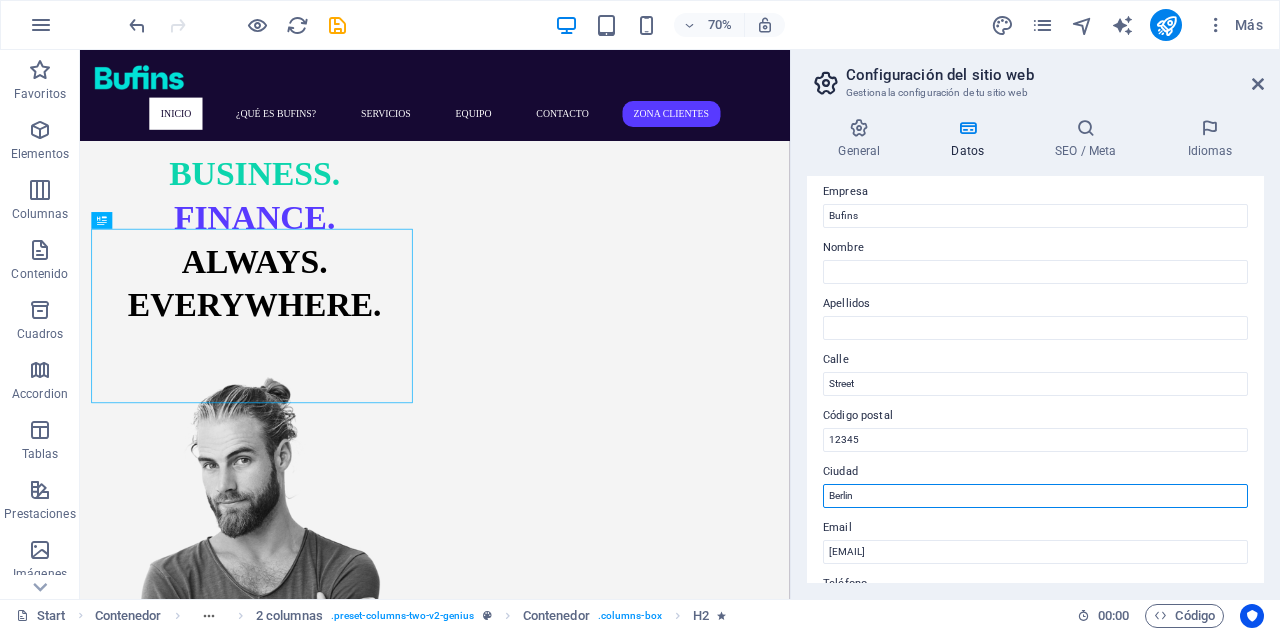 drag, startPoint x: 880, startPoint y: 491, endPoint x: 794, endPoint y: 481, distance: 86.579445 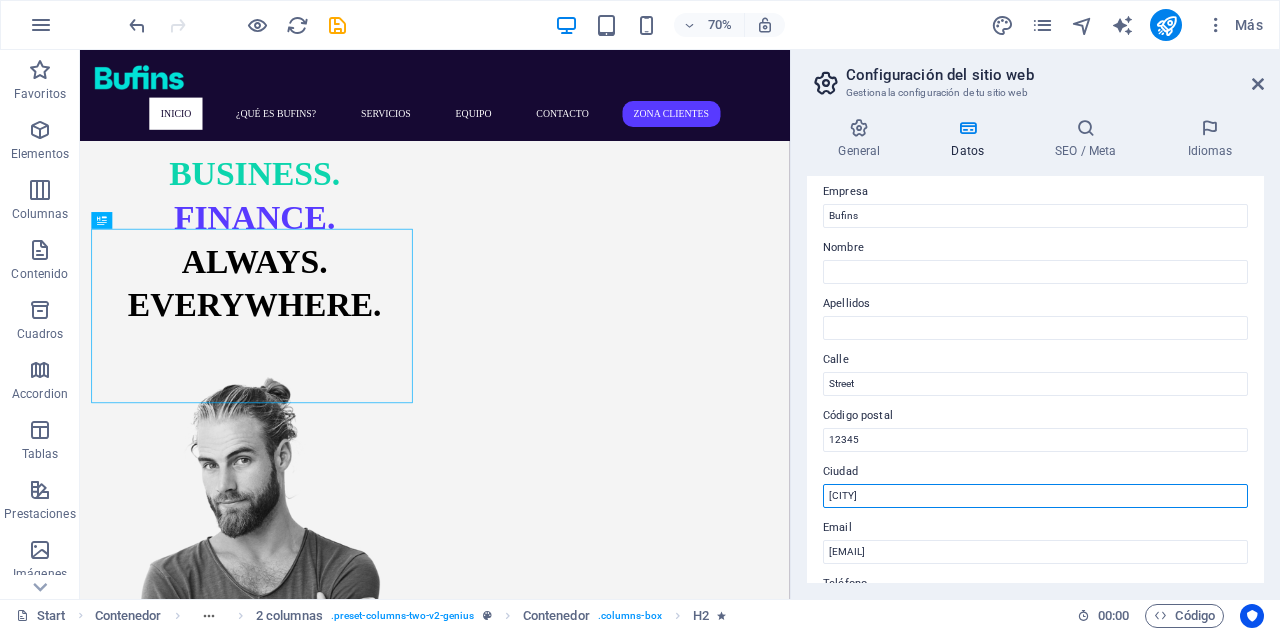 type on "[CITY]" 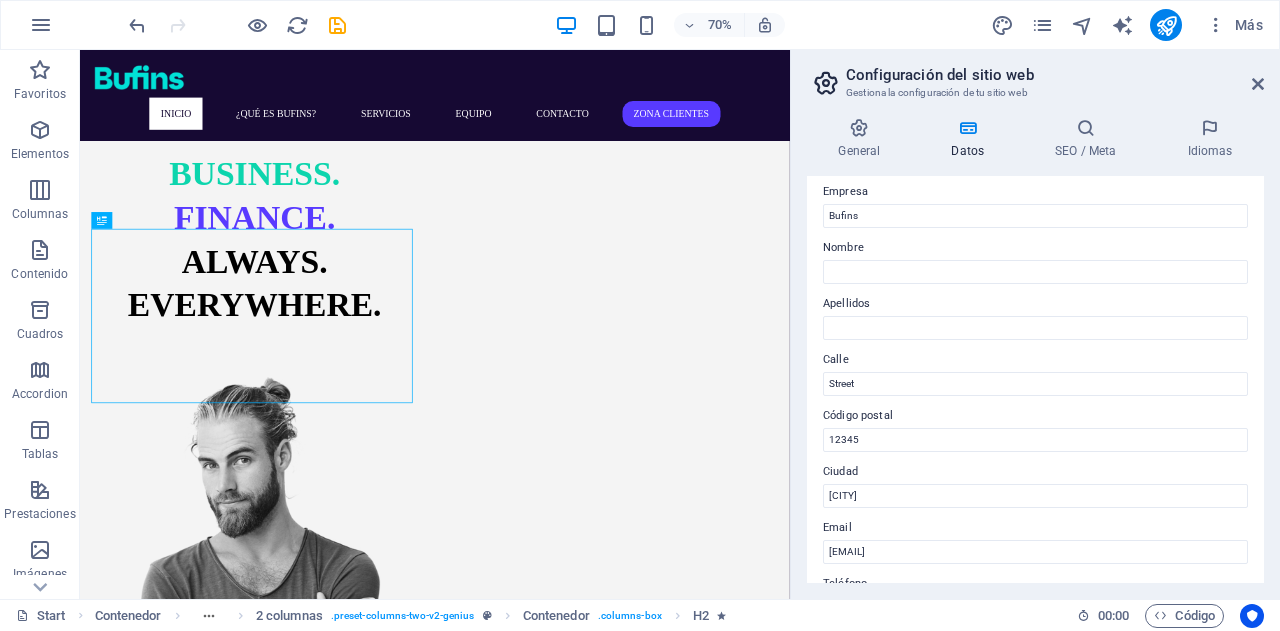 click on "Ciudad" at bounding box center [1035, 472] 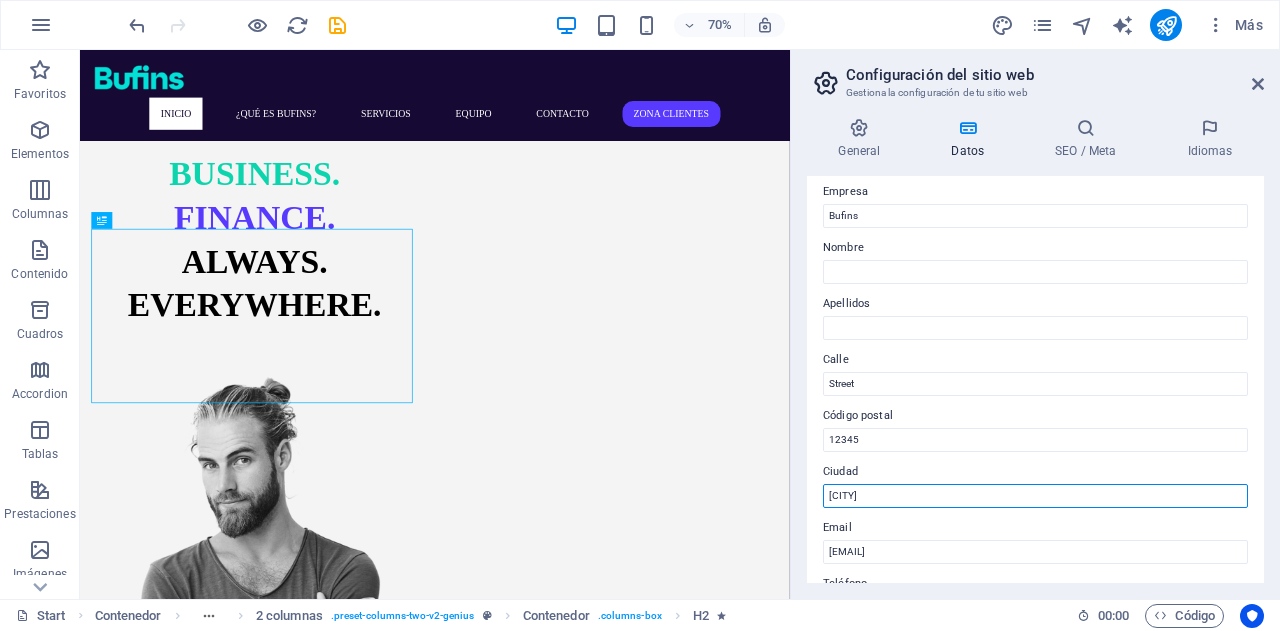 click on "[CITY]" at bounding box center [1035, 496] 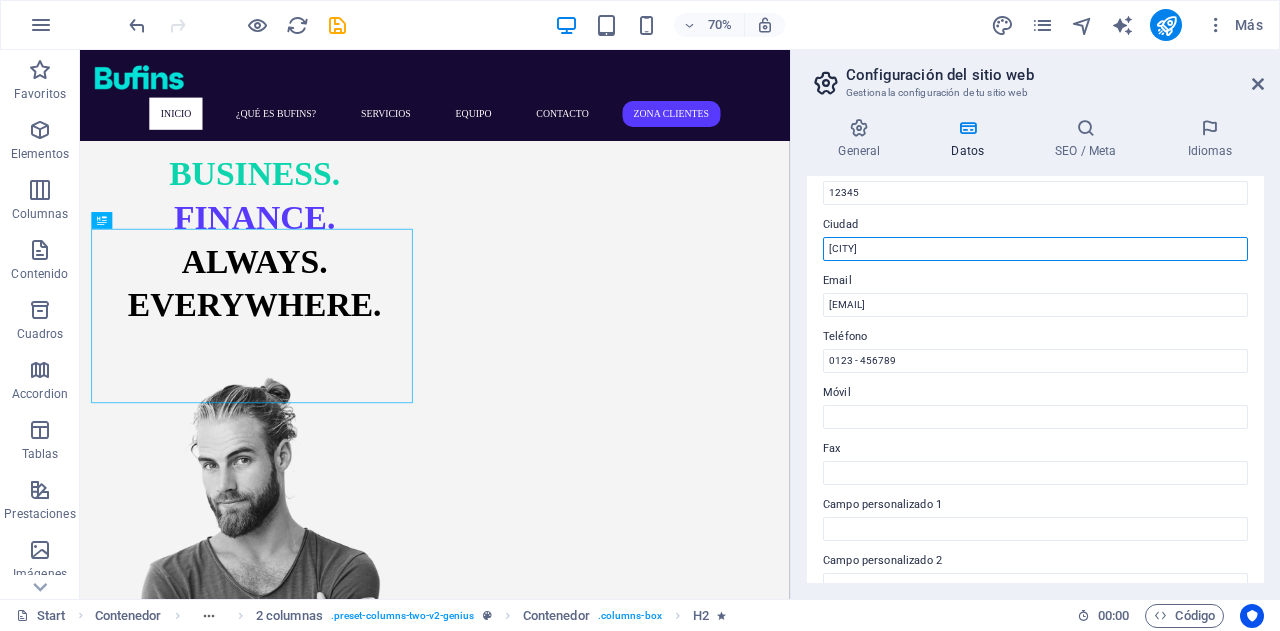 scroll, scrollTop: 553, scrollLeft: 0, axis: vertical 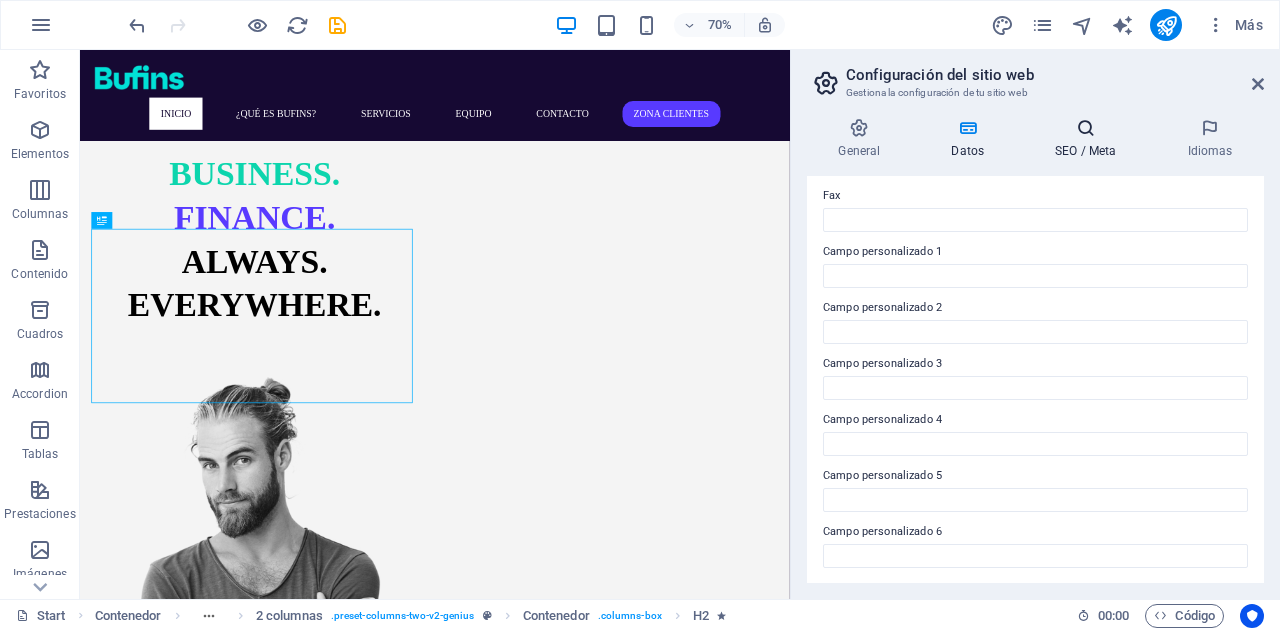 click at bounding box center [1086, 128] 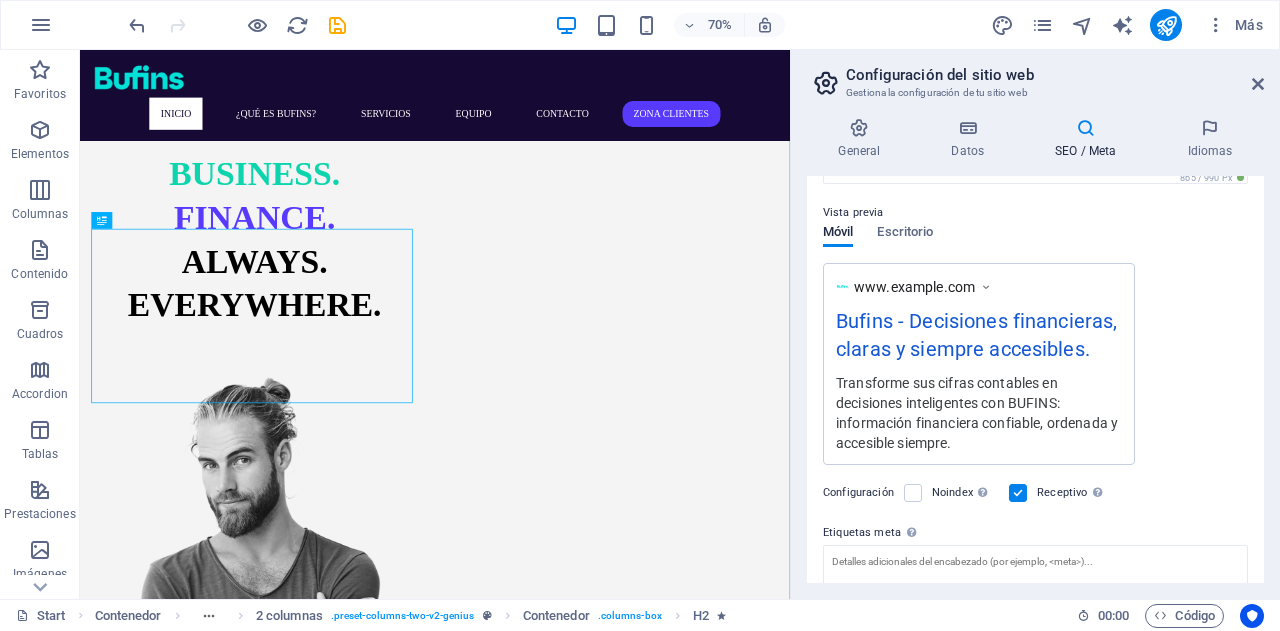 scroll, scrollTop: 414, scrollLeft: 0, axis: vertical 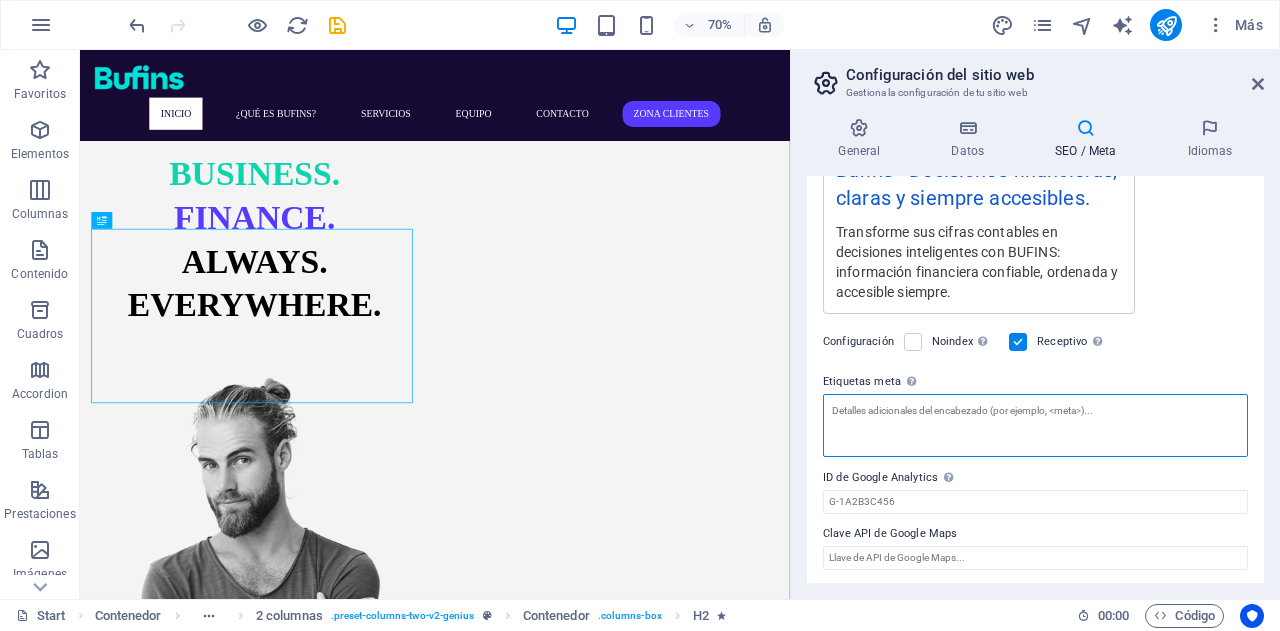 click on "Etiquetas meta Introduce aquí el código HTML que se incluirá en las etiquetas  de tu sitio web. Ten en cuenta que es posible que tu sitio web no funcione si incluye un código con errores." at bounding box center [1035, 425] 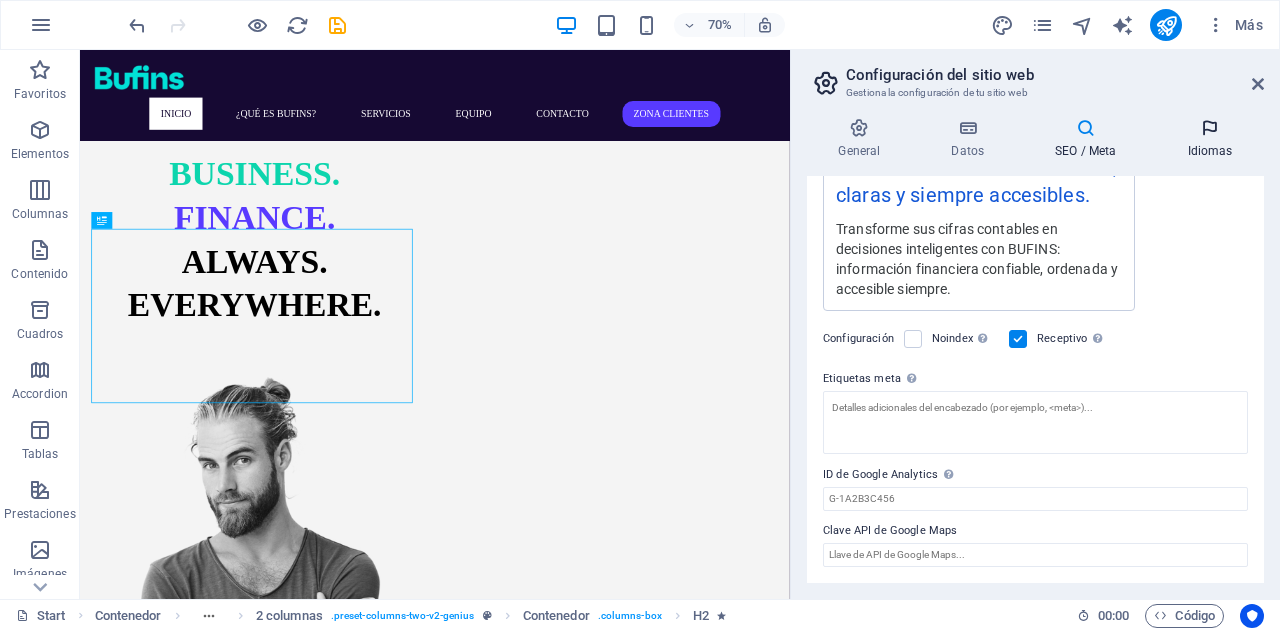 scroll, scrollTop: 414, scrollLeft: 0, axis: vertical 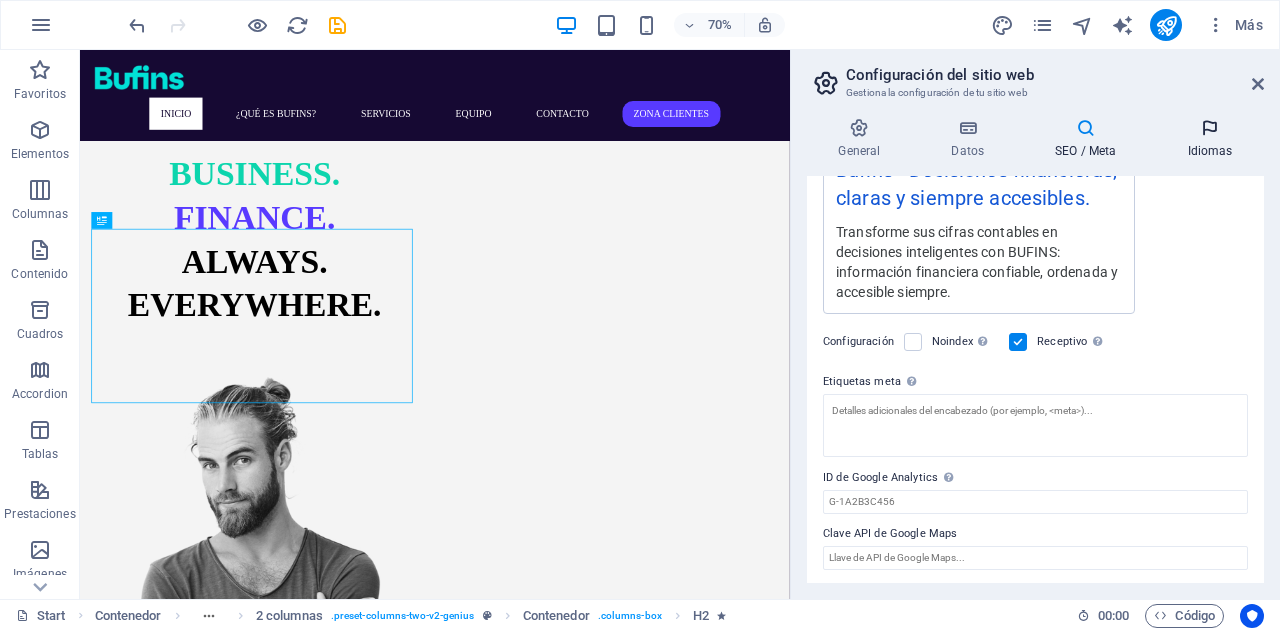 click at bounding box center (1210, 128) 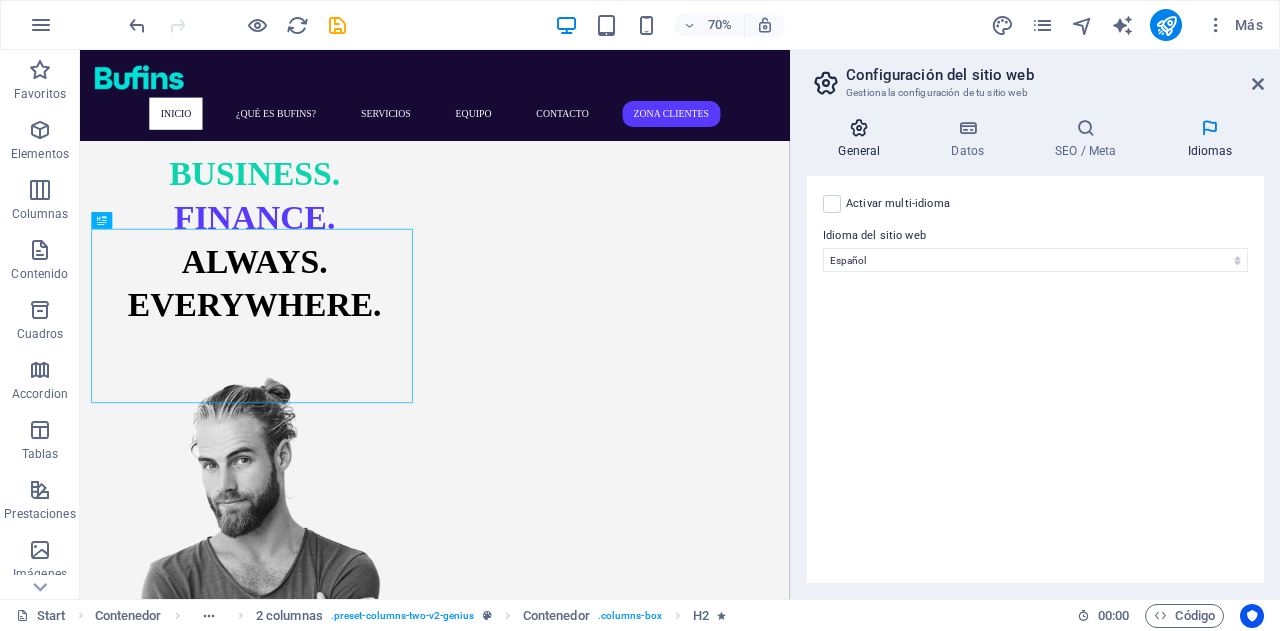 click at bounding box center [859, 128] 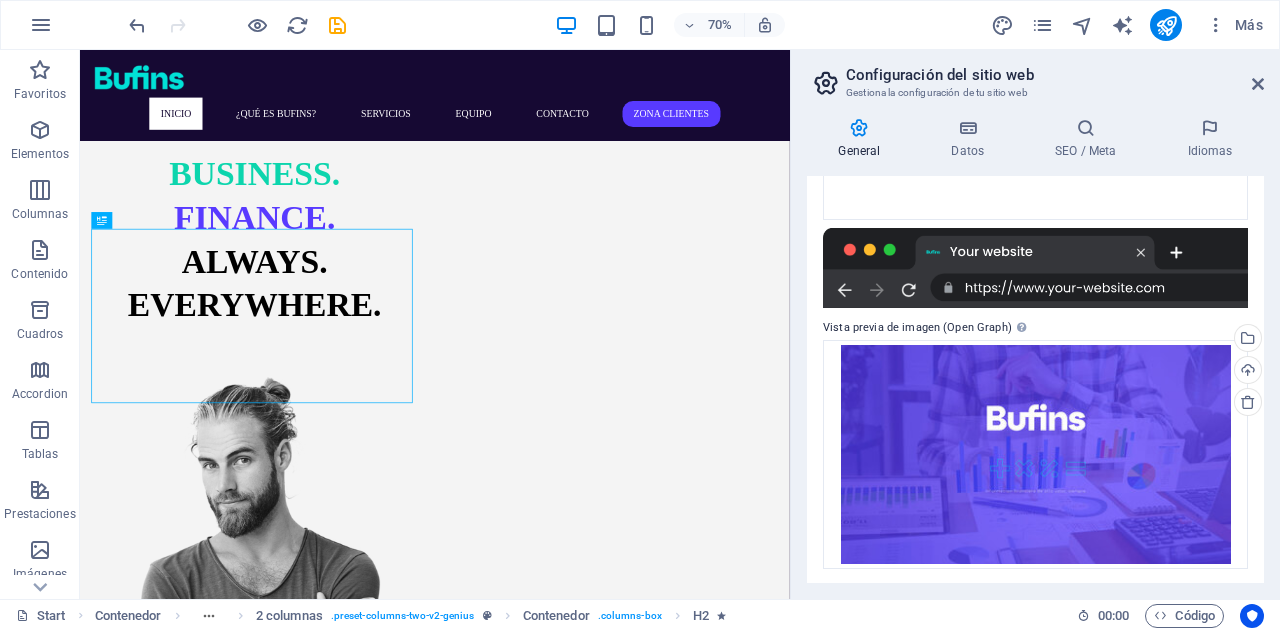 scroll, scrollTop: 325, scrollLeft: 0, axis: vertical 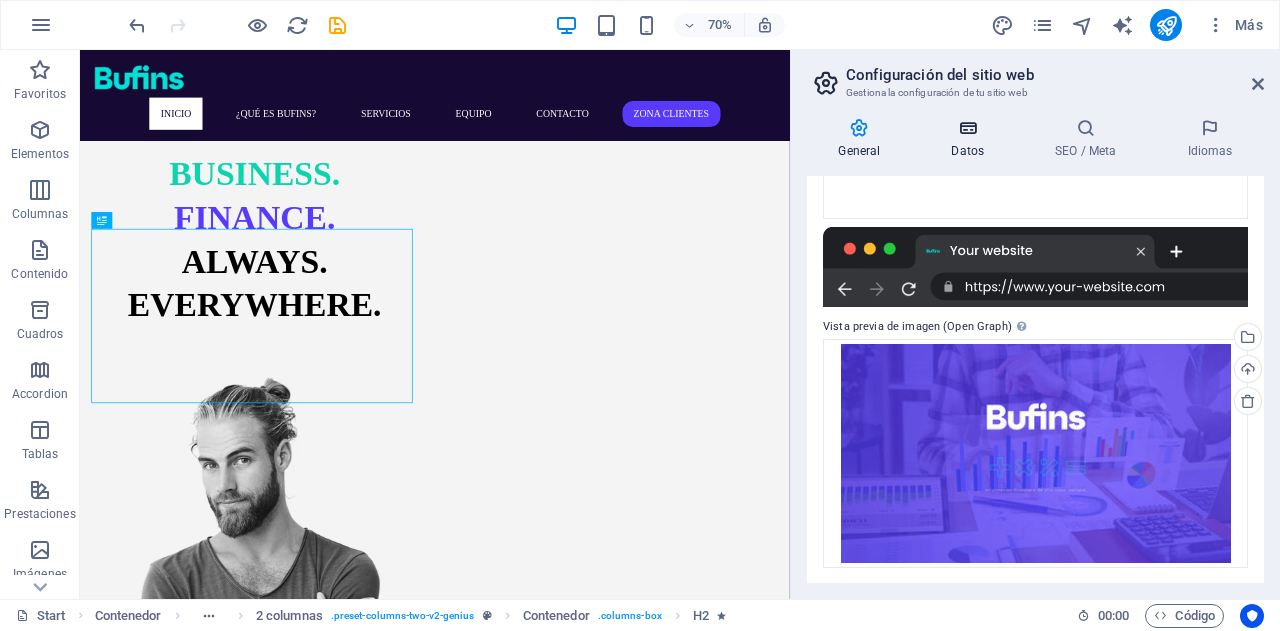 click at bounding box center [968, 128] 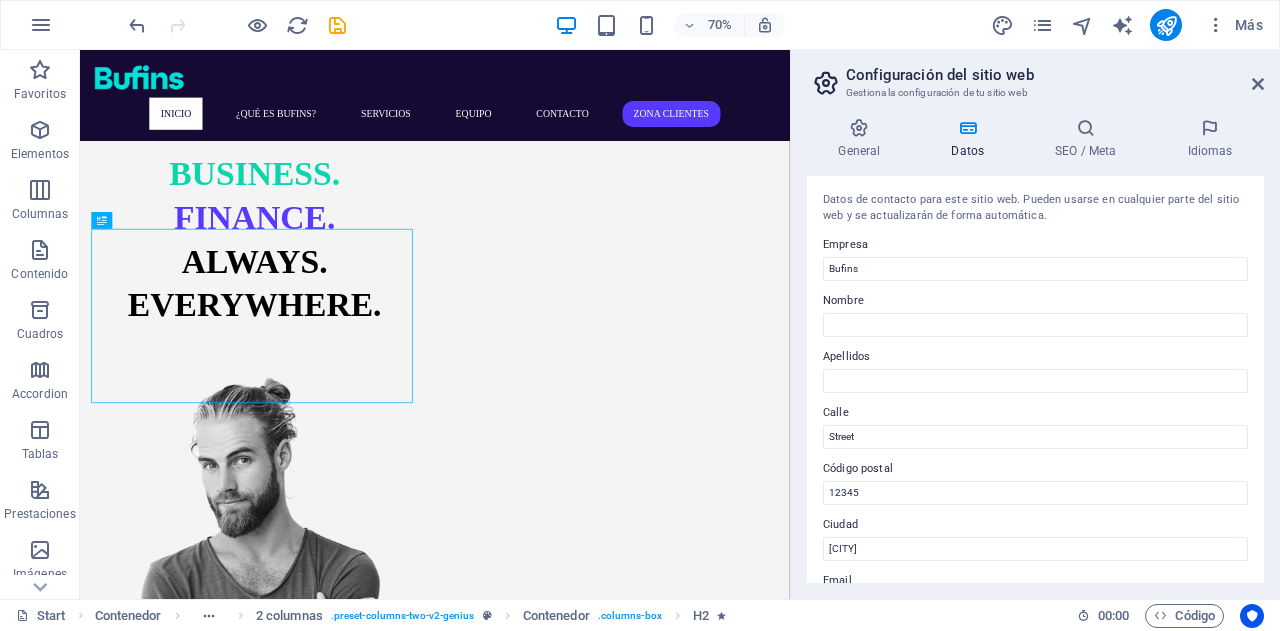 scroll, scrollTop: 300, scrollLeft: 0, axis: vertical 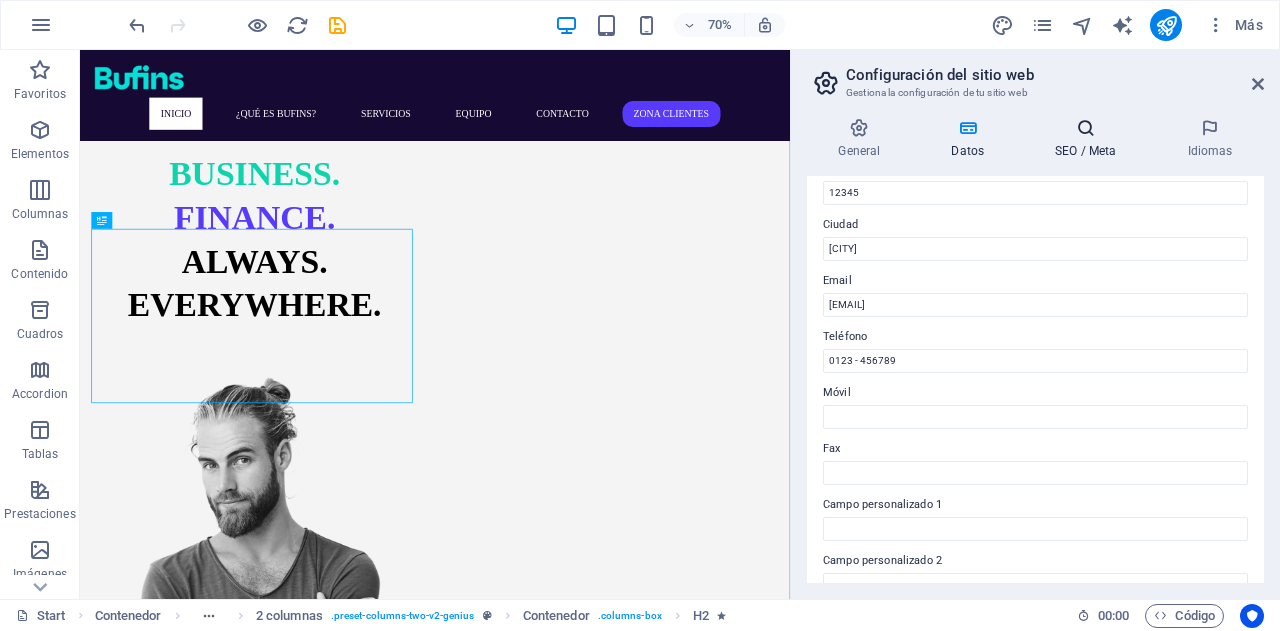 click on "SEO / Meta" at bounding box center [1090, 139] 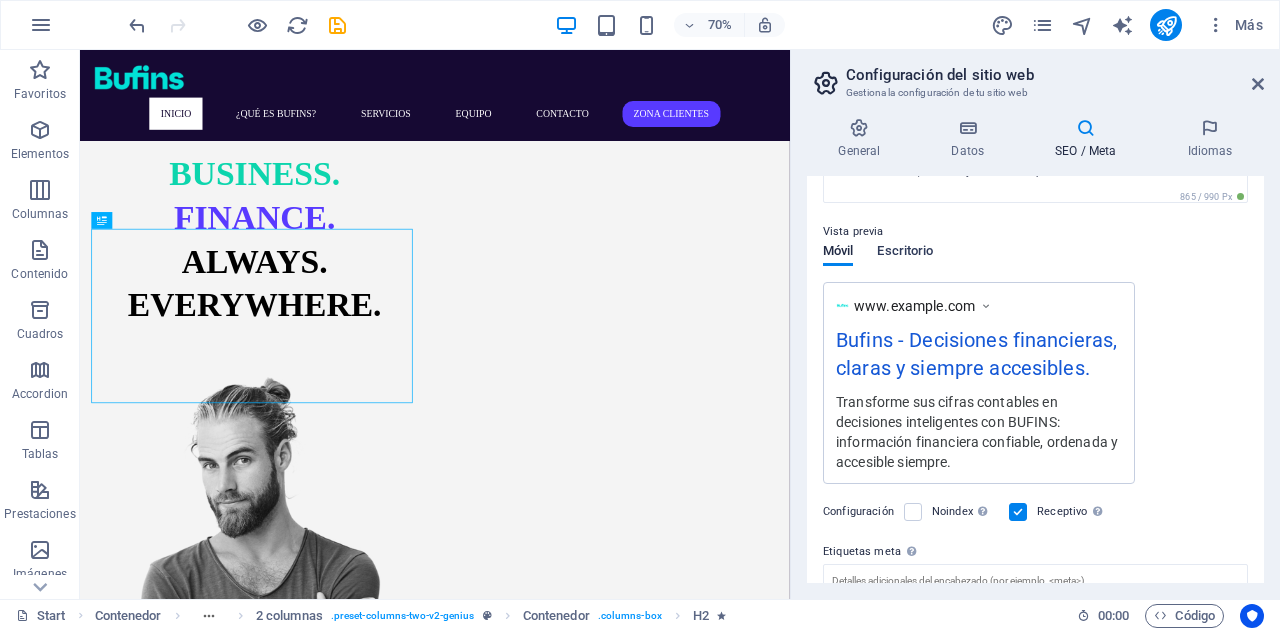 scroll, scrollTop: 214, scrollLeft: 0, axis: vertical 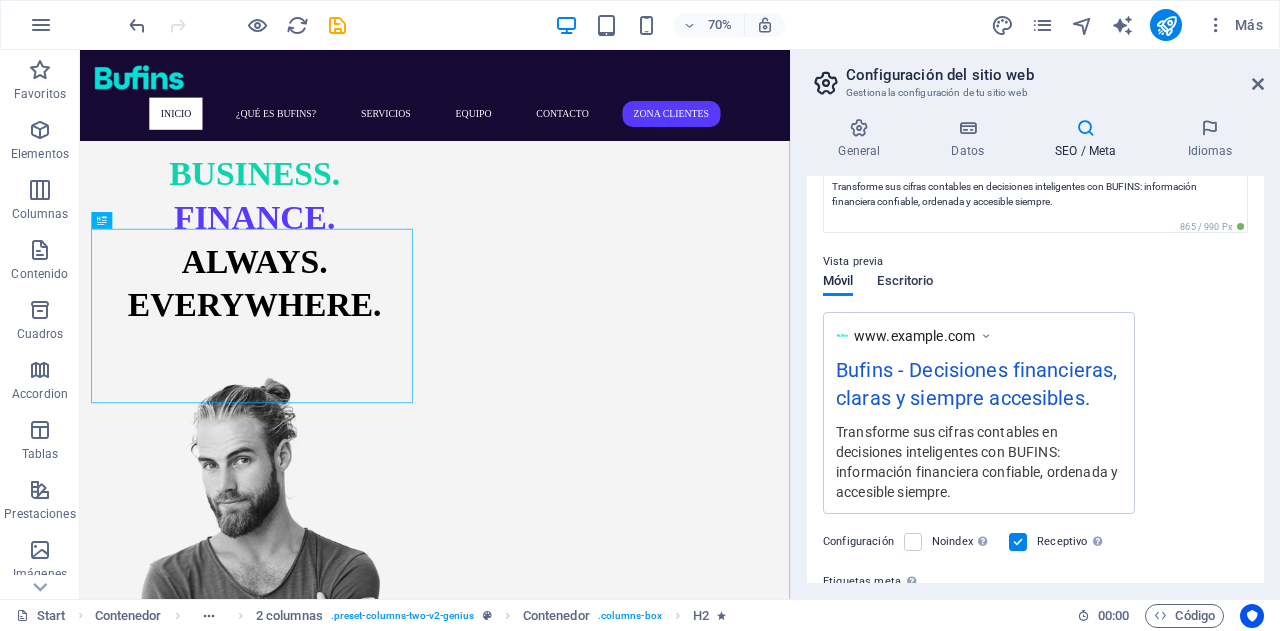 click on "Escritorio" at bounding box center [905, 283] 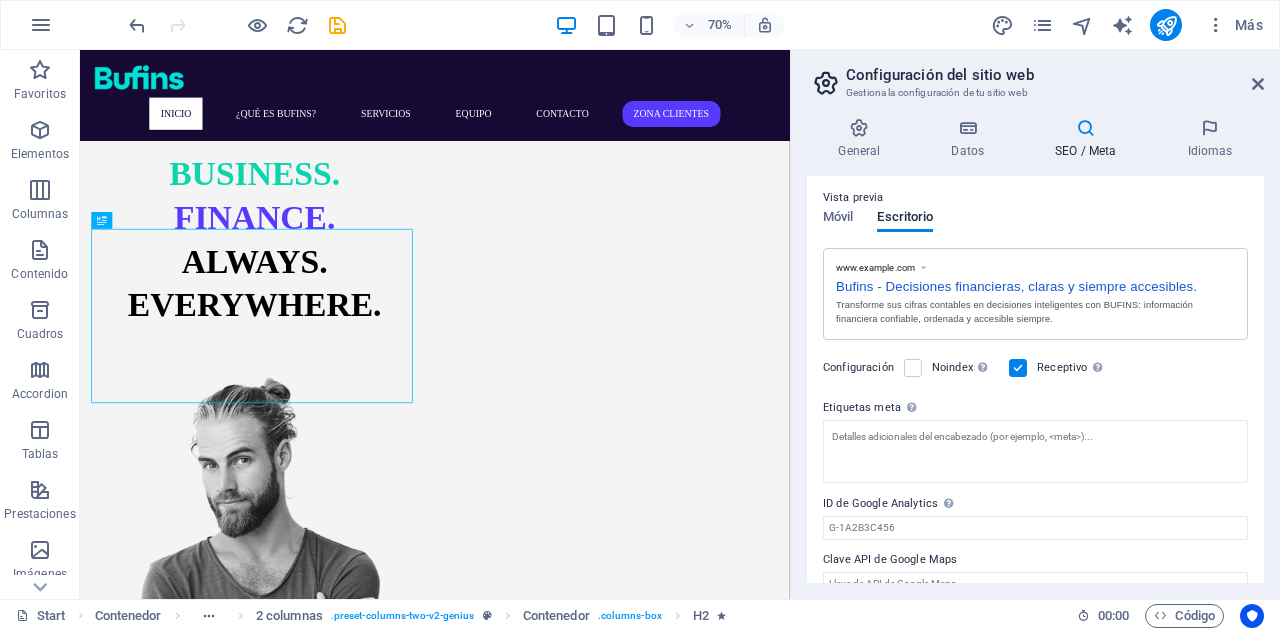 scroll, scrollTop: 304, scrollLeft: 0, axis: vertical 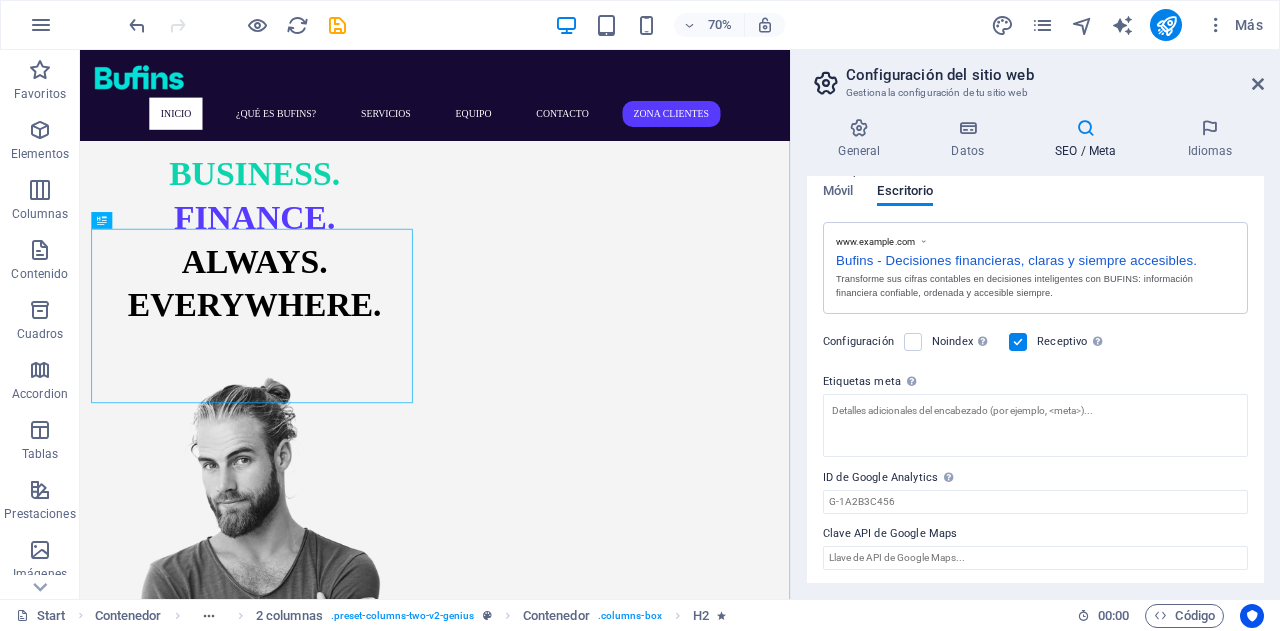 click on "Configuración Noindex Indica a los buscadores que no incluyan este sitio web en los resultados de búsqueda. Receptivo Determina si el sitio web debería responder en función de la resolución de pantalla." at bounding box center [1035, 342] 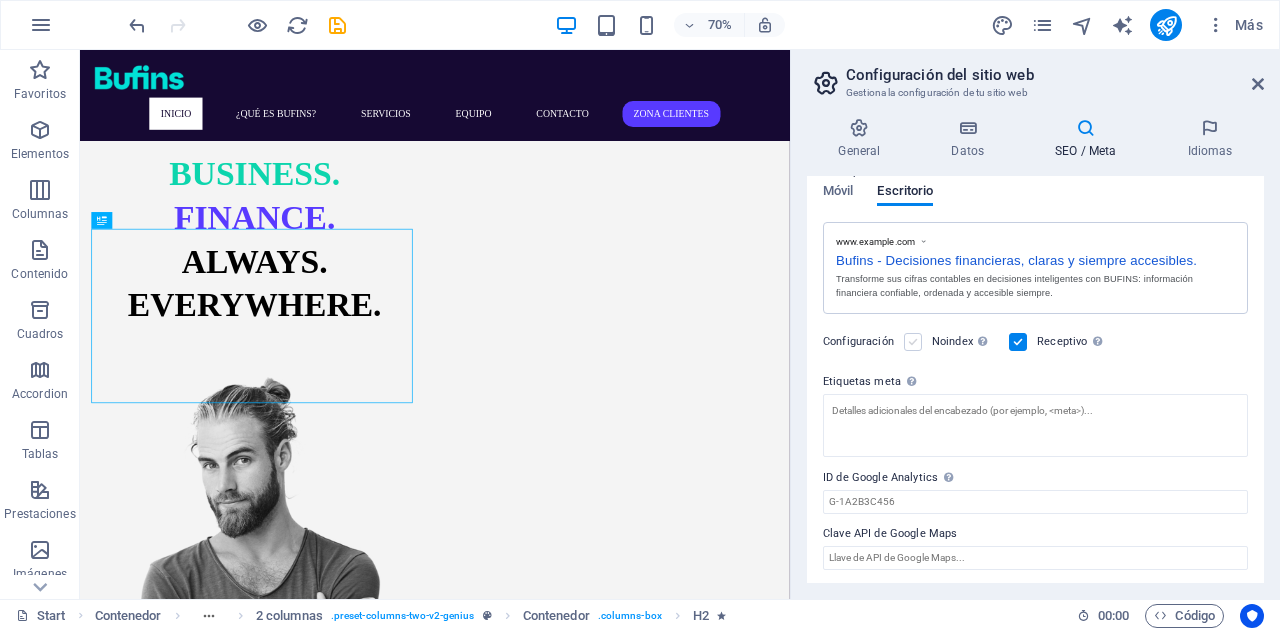click at bounding box center [913, 342] 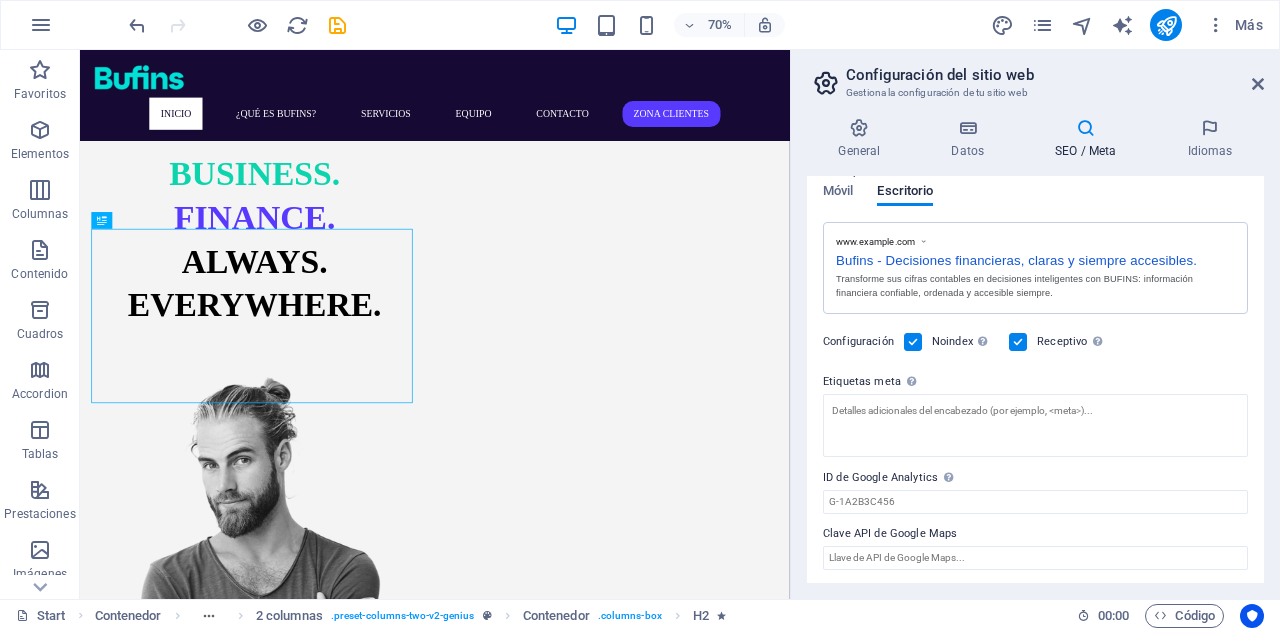 click at bounding box center [913, 342] 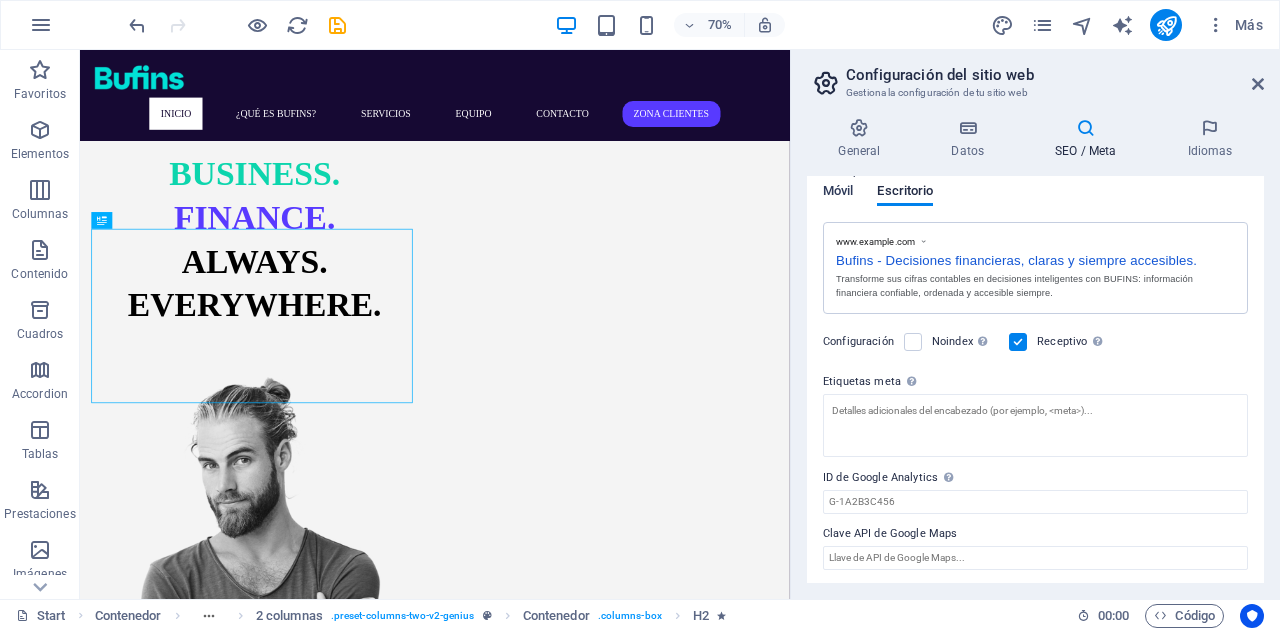 click on "Móvil" at bounding box center (838, 193) 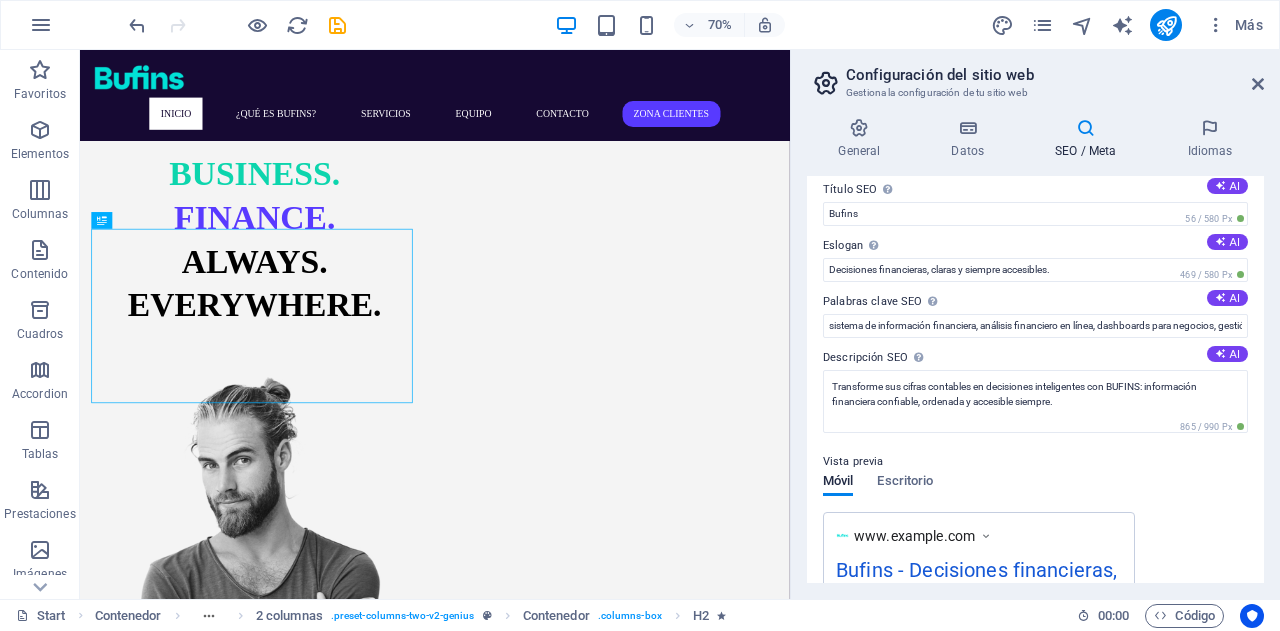 scroll, scrollTop: 0, scrollLeft: 0, axis: both 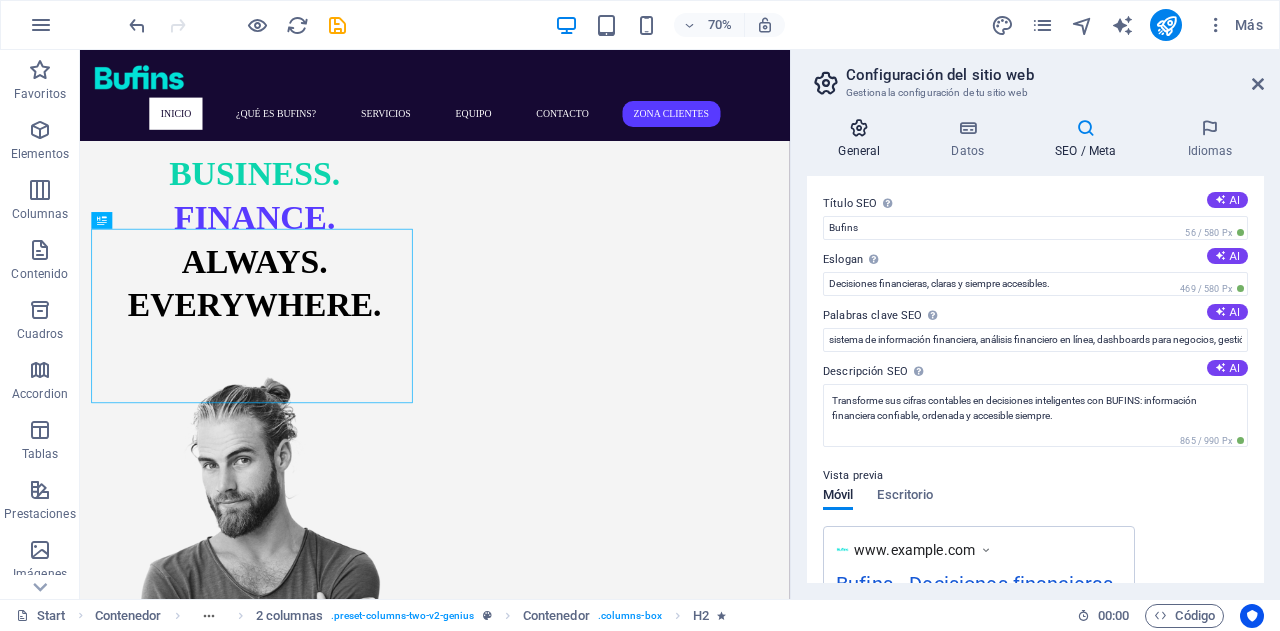 click at bounding box center (859, 128) 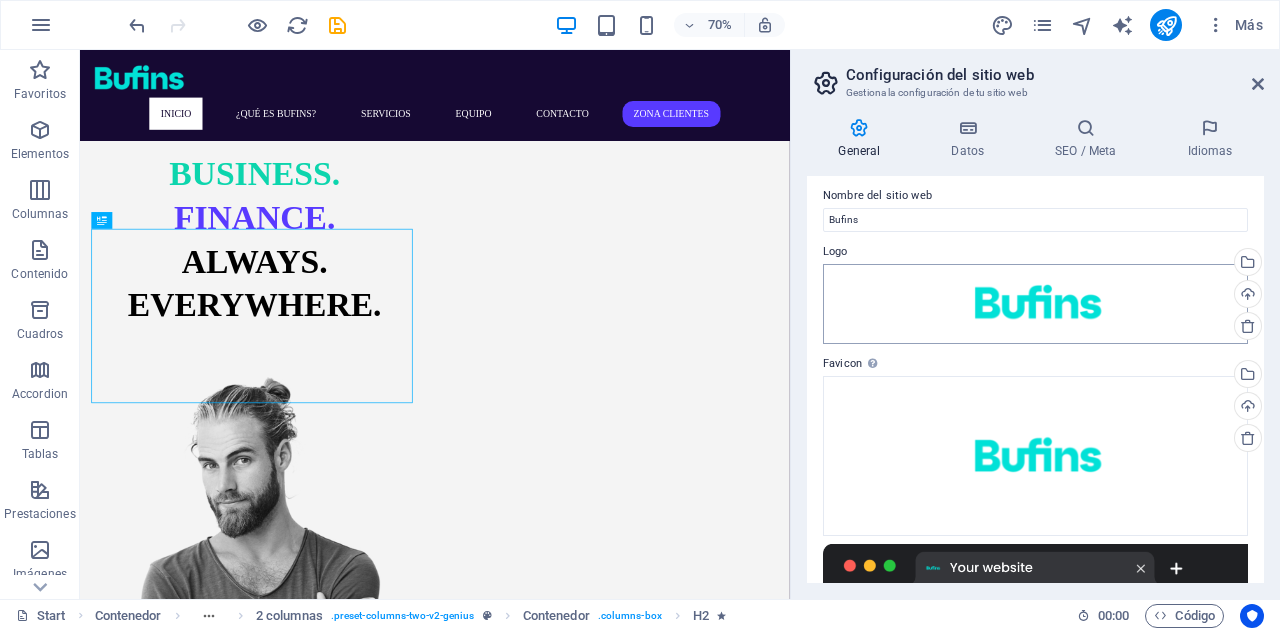scroll, scrollTop: 0, scrollLeft: 0, axis: both 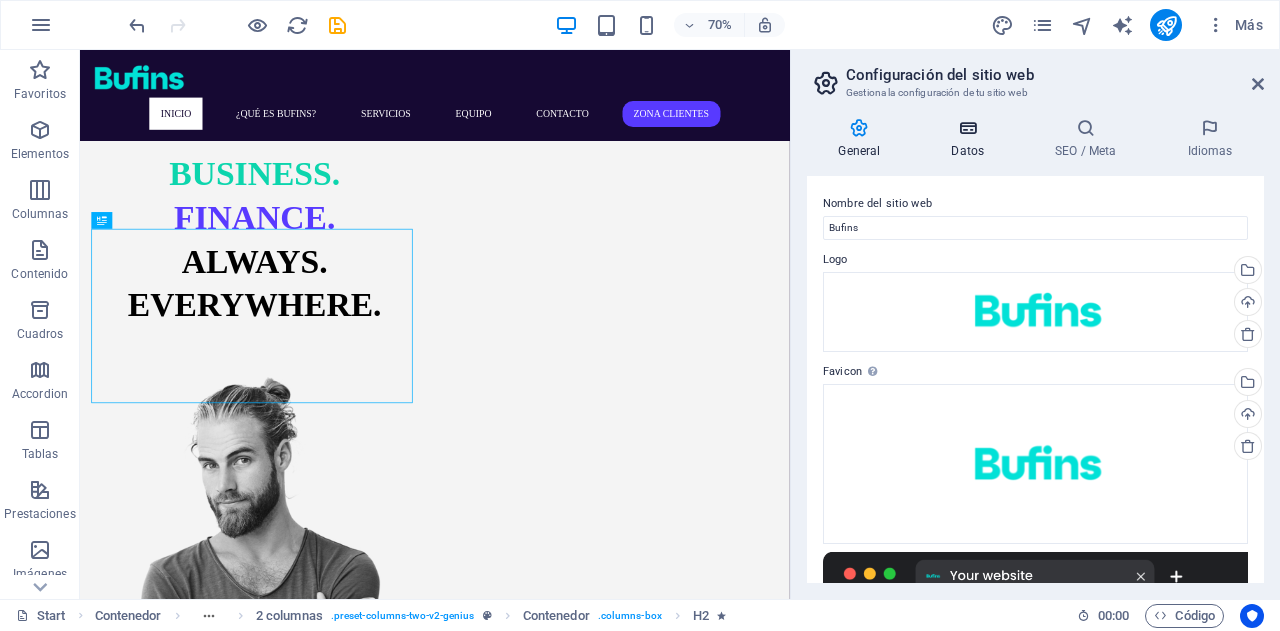 click at bounding box center [968, 128] 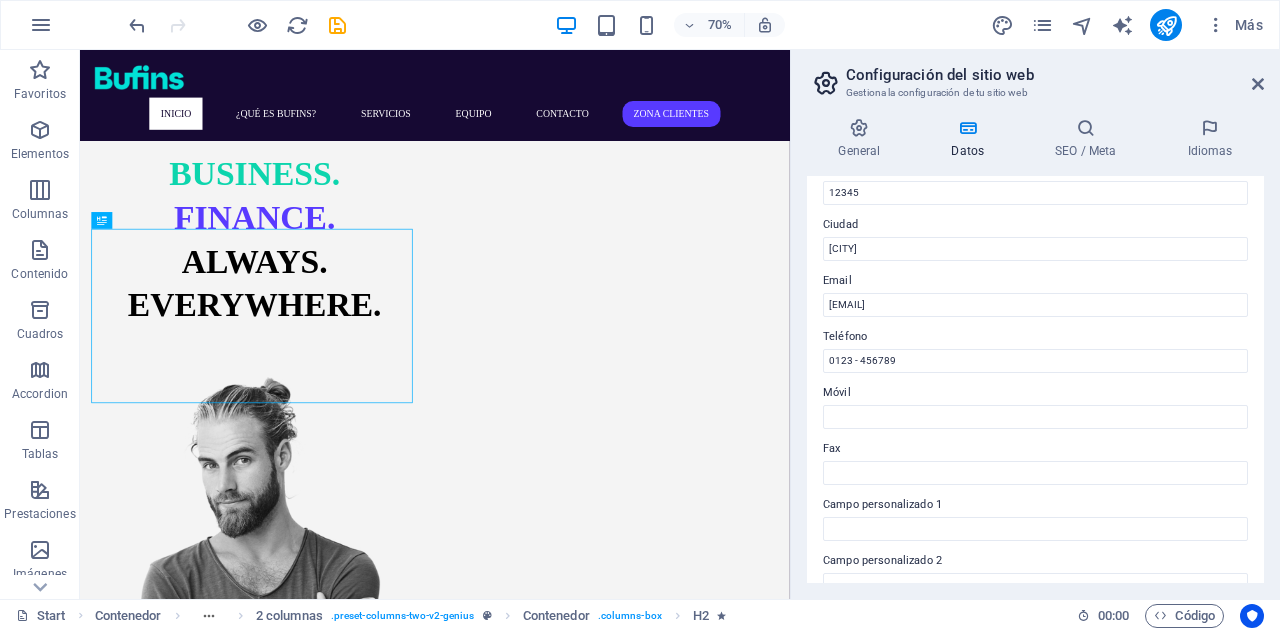 scroll, scrollTop: 553, scrollLeft: 0, axis: vertical 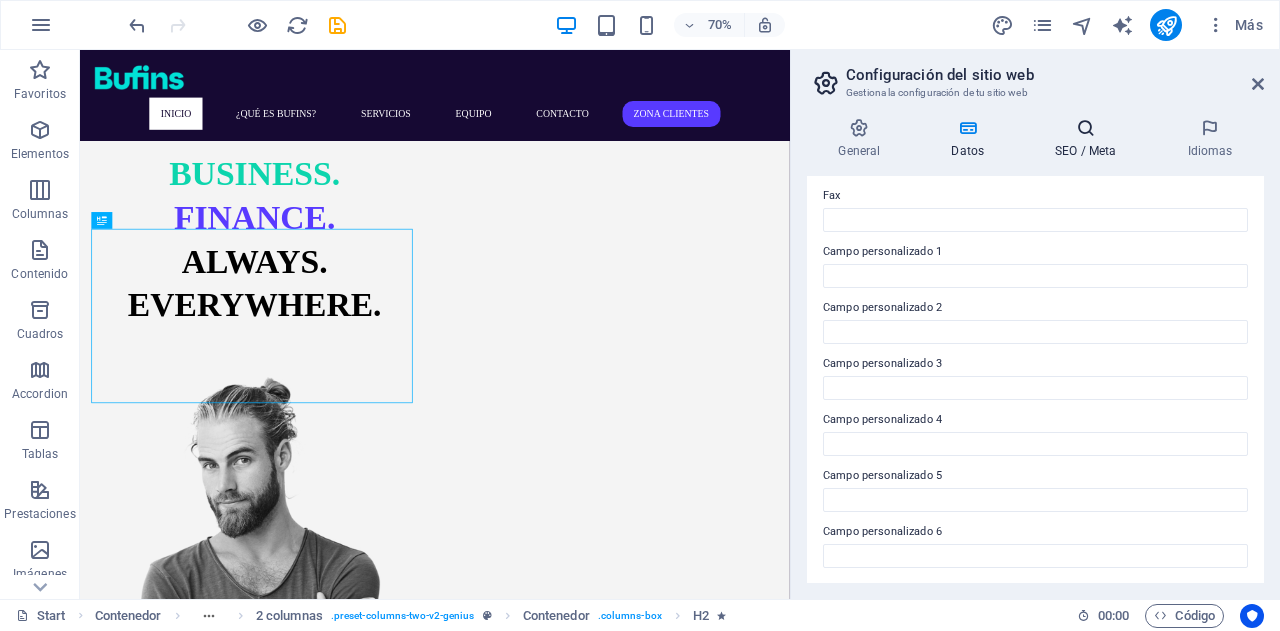 click at bounding box center (1086, 128) 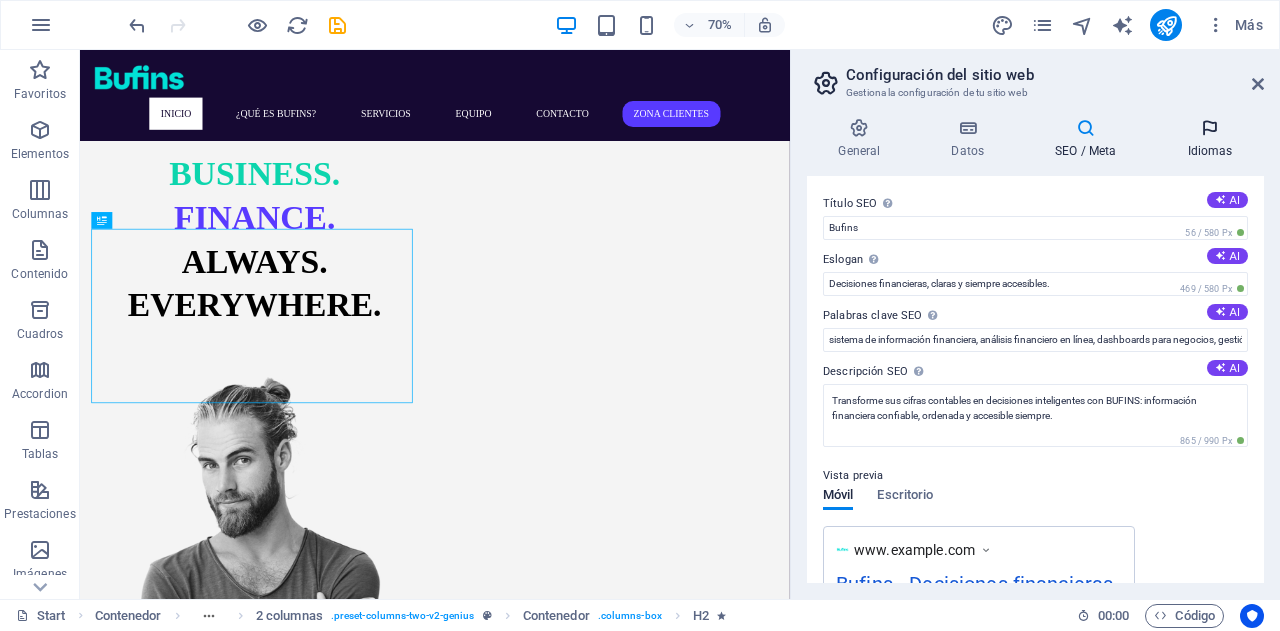 click at bounding box center (1210, 128) 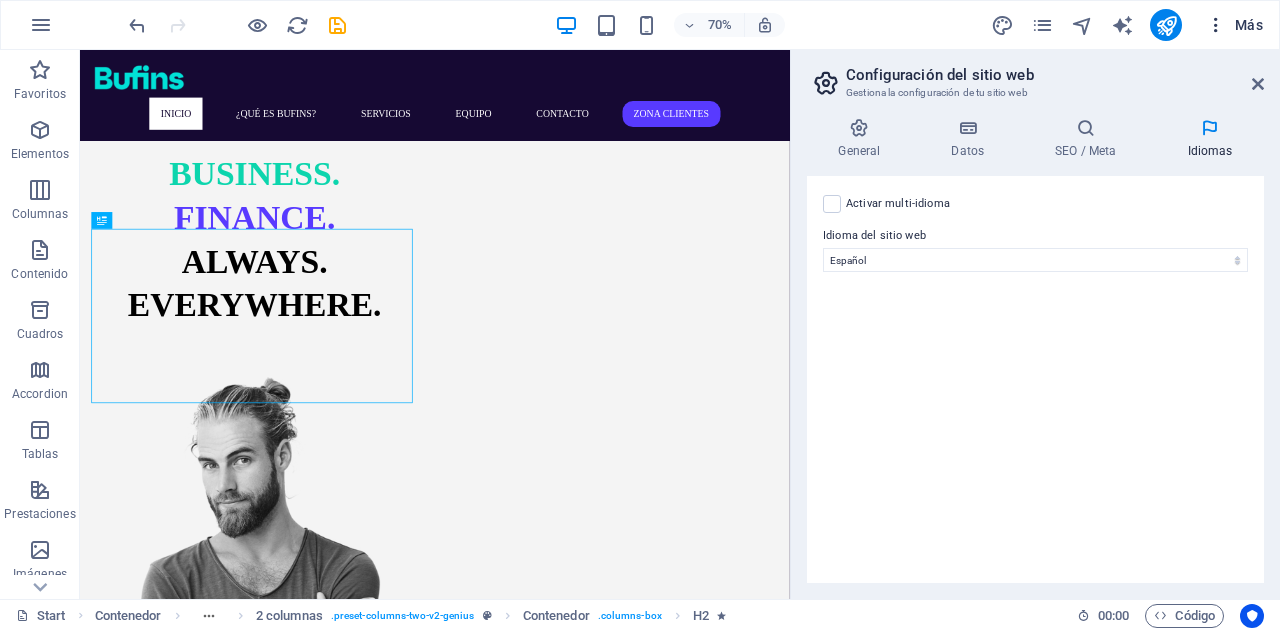 click at bounding box center [1216, 25] 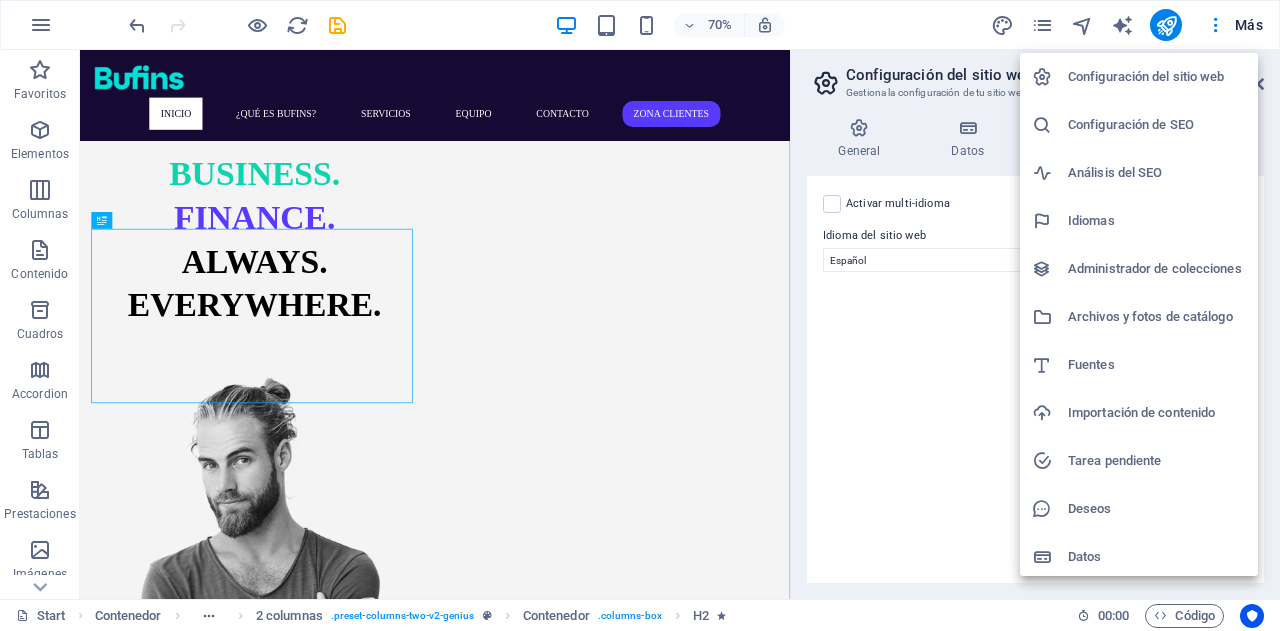 click on "Configuración del sitio web" at bounding box center (1157, 77) 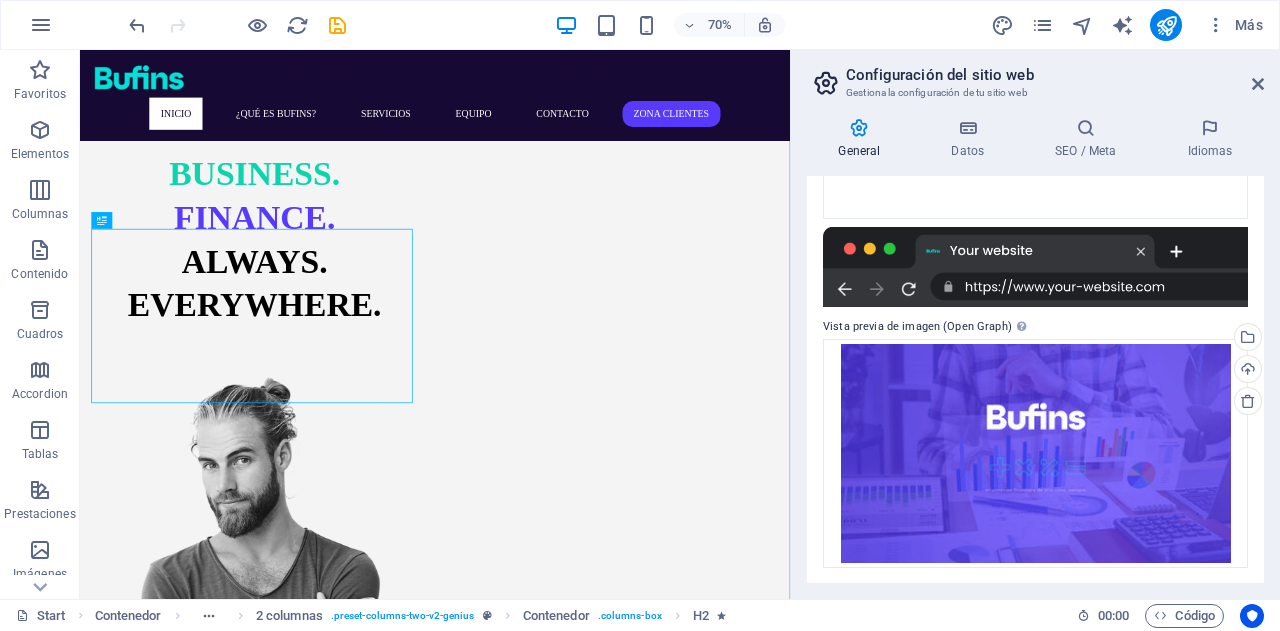 scroll, scrollTop: 0, scrollLeft: 0, axis: both 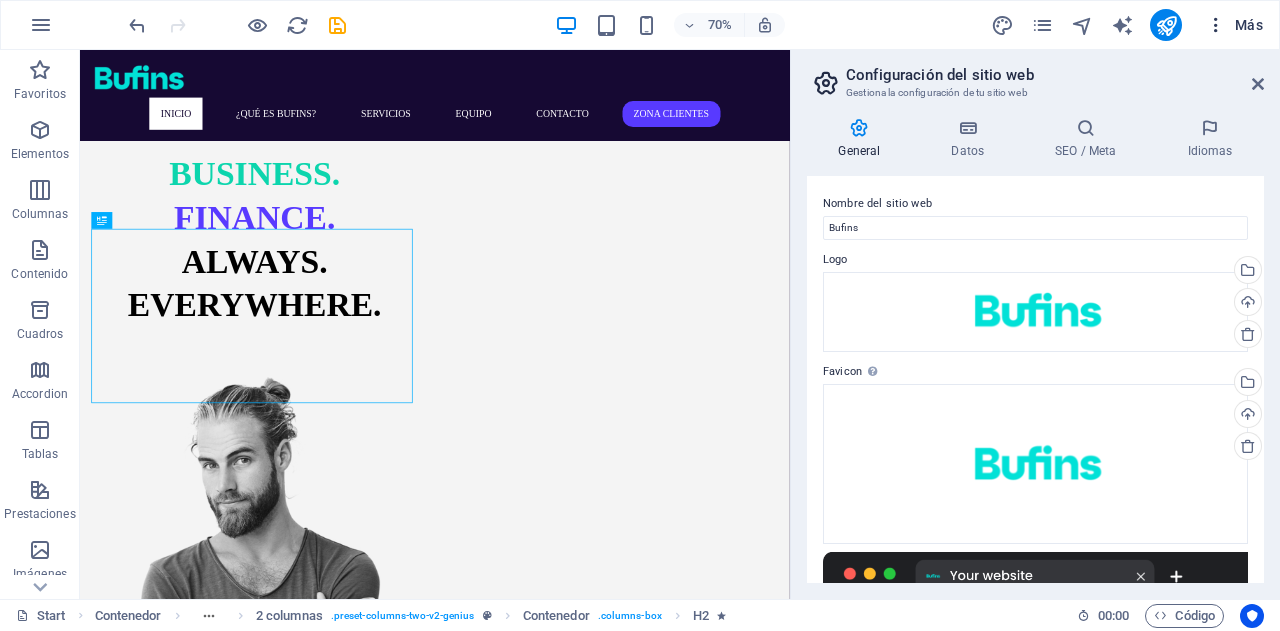 click at bounding box center (1216, 25) 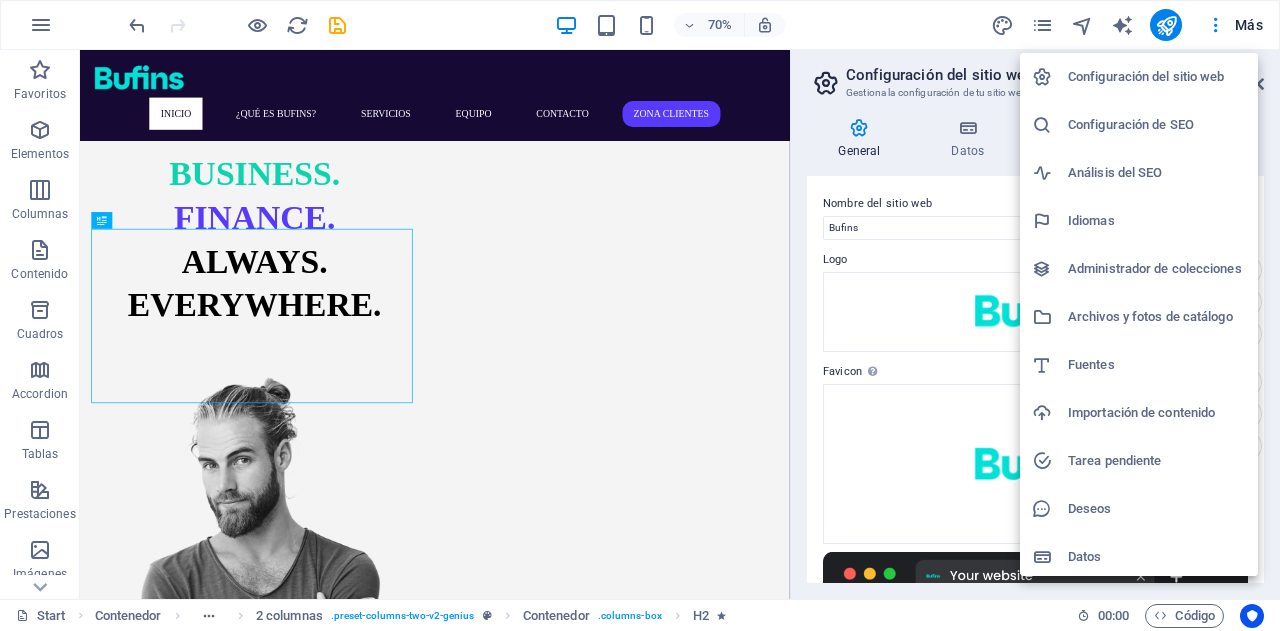 click on "Datos" at bounding box center [1139, 557] 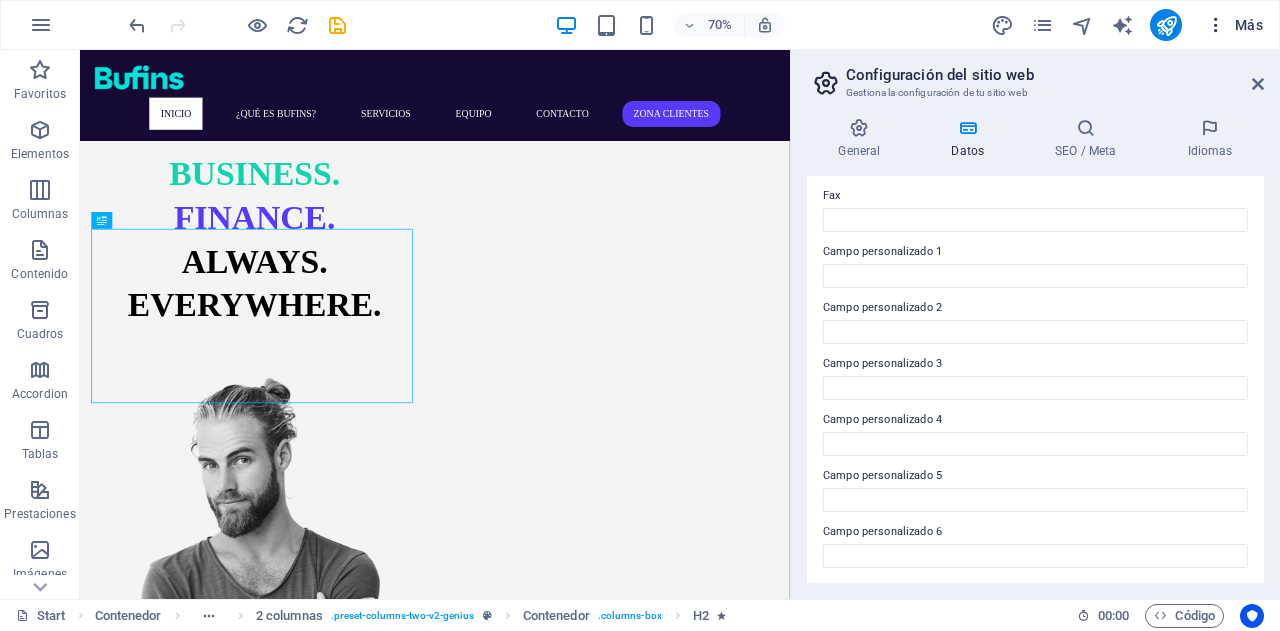 click on "Más" at bounding box center (1234, 25) 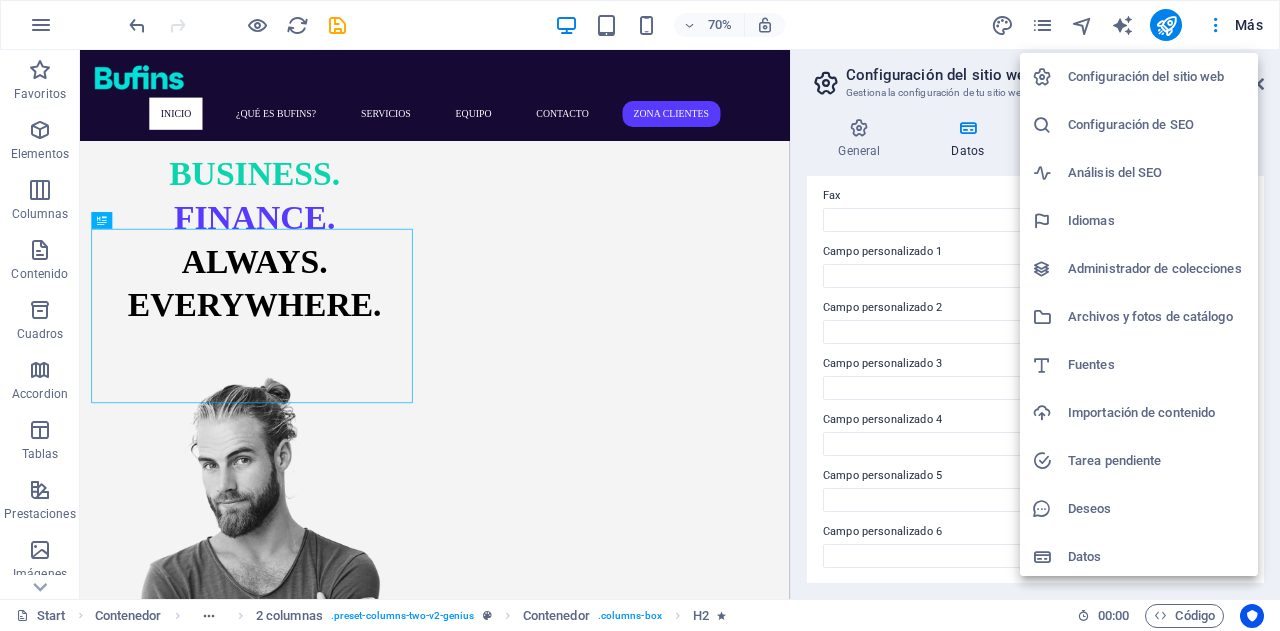 click on "Importación de contenido" at bounding box center [1157, 413] 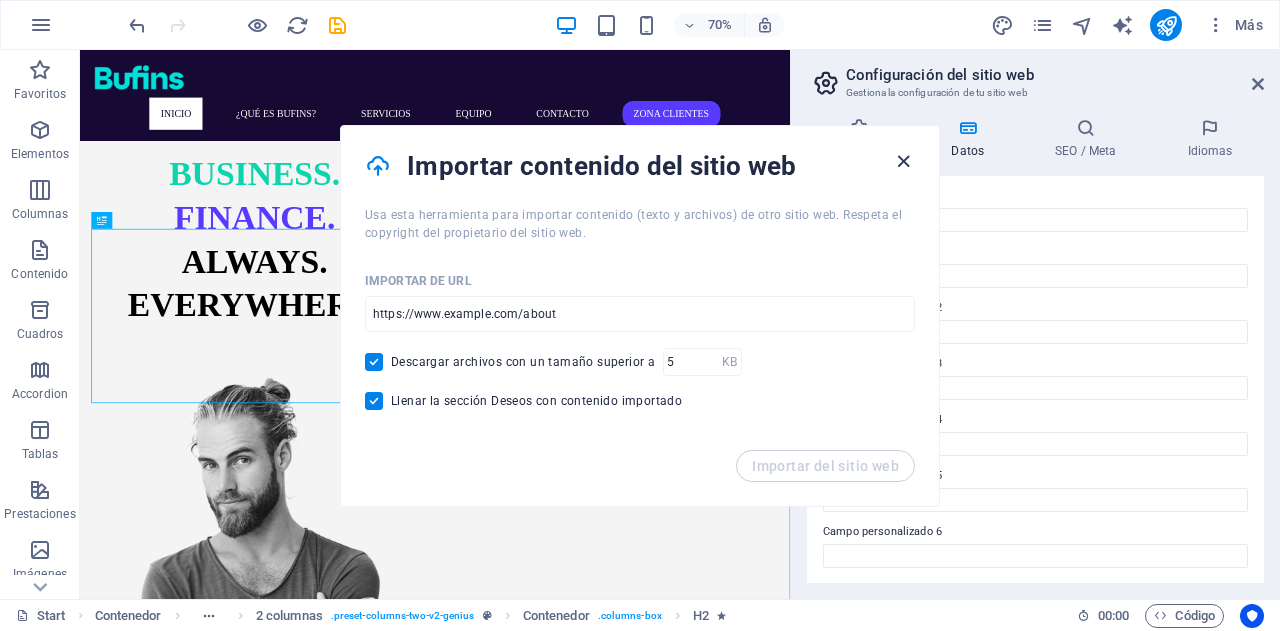 click at bounding box center (903, 161) 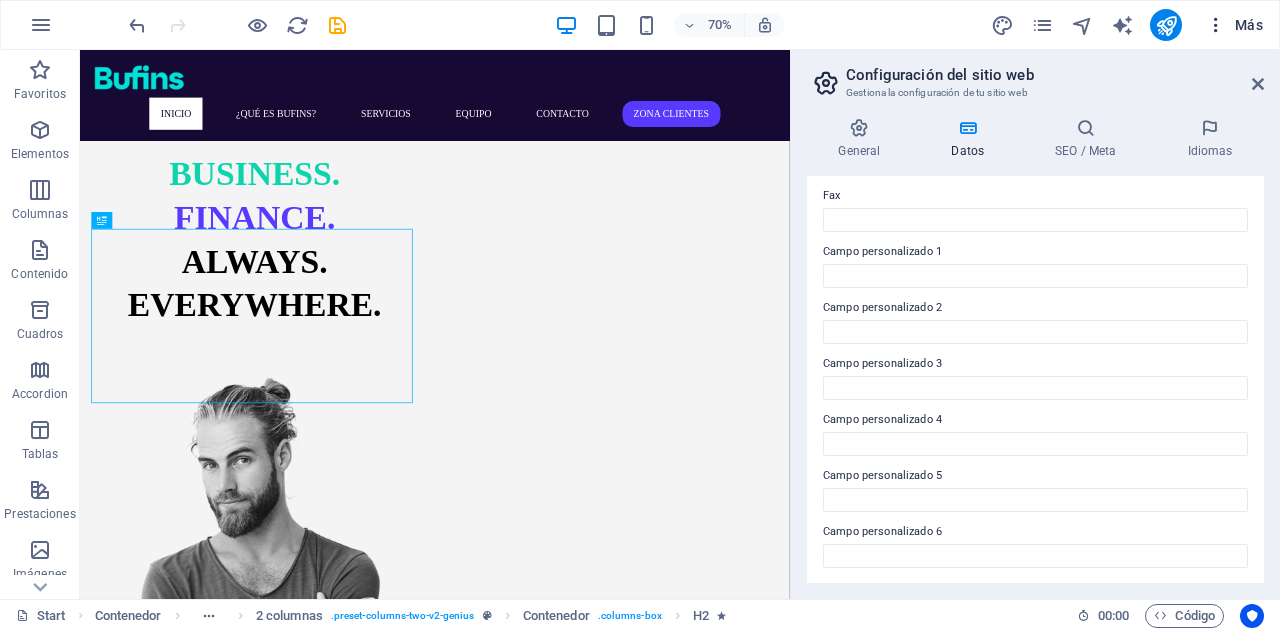 click at bounding box center [1216, 25] 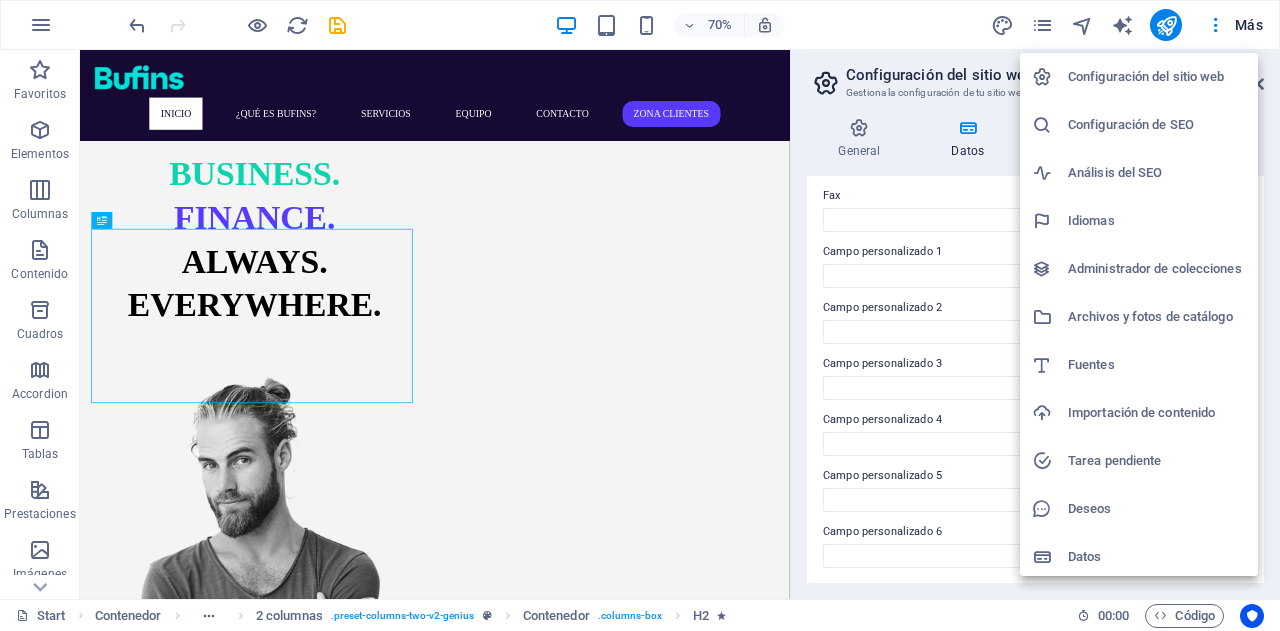 click on "Análisis del SEO" at bounding box center (1157, 173) 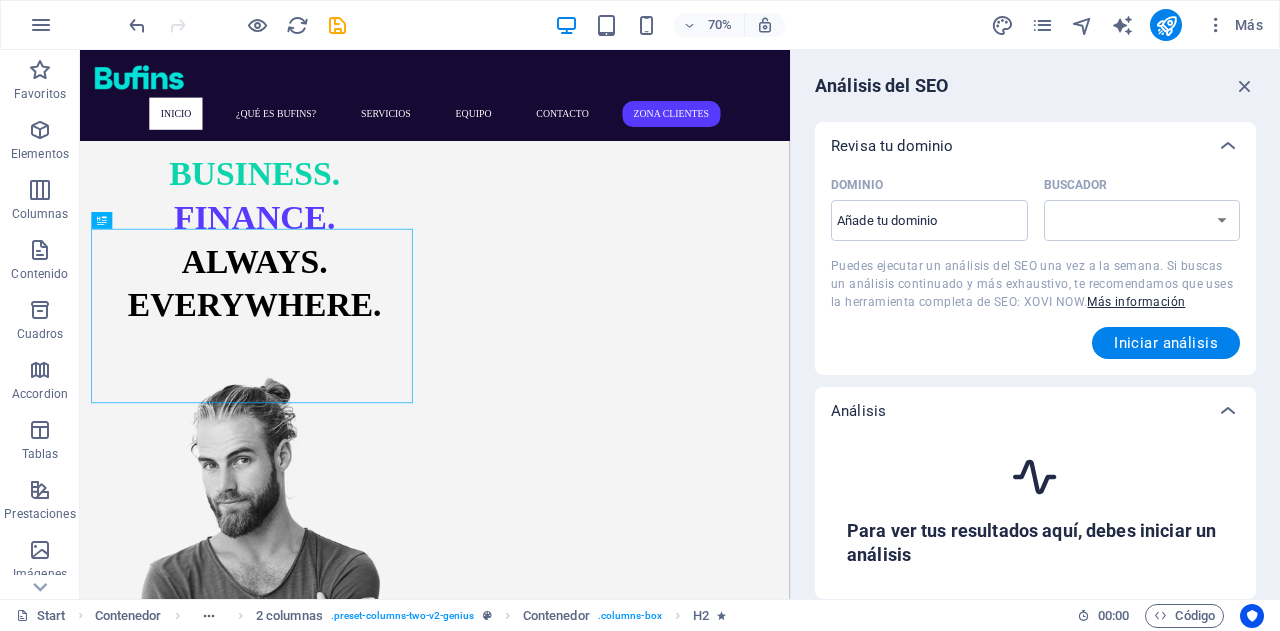 select on "google.com" 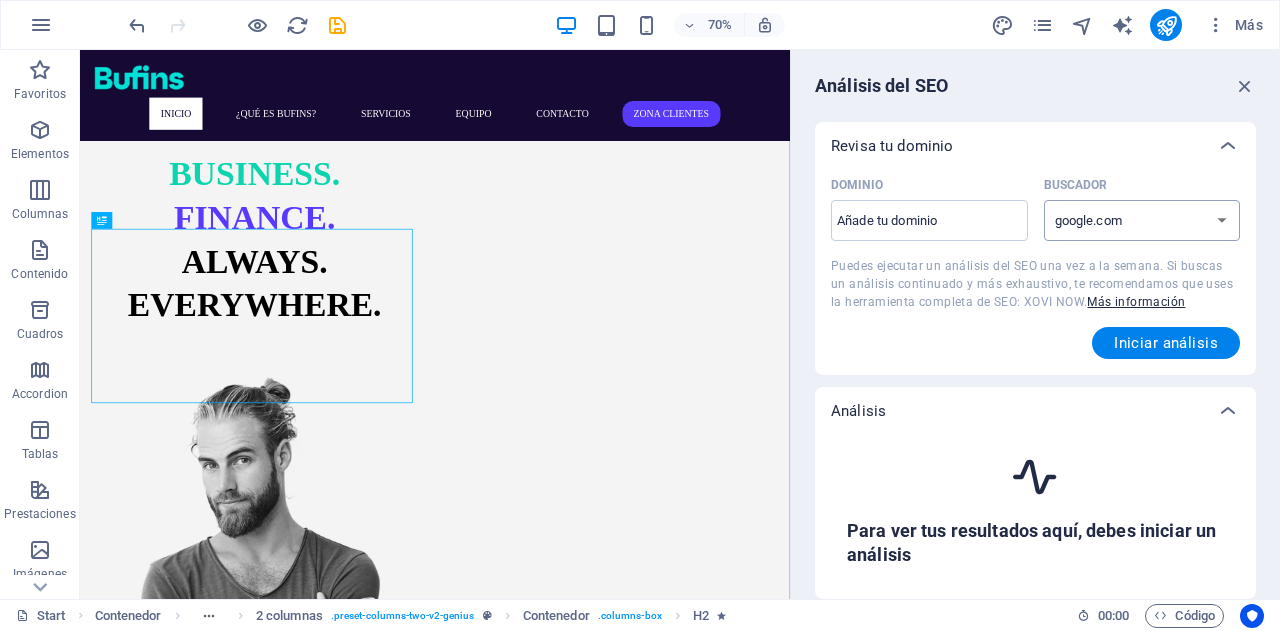 click on "google.de google.at google.es google.co.uk google.fr google.it google.ch google.com google.com.br bing.com" at bounding box center (1142, 220) 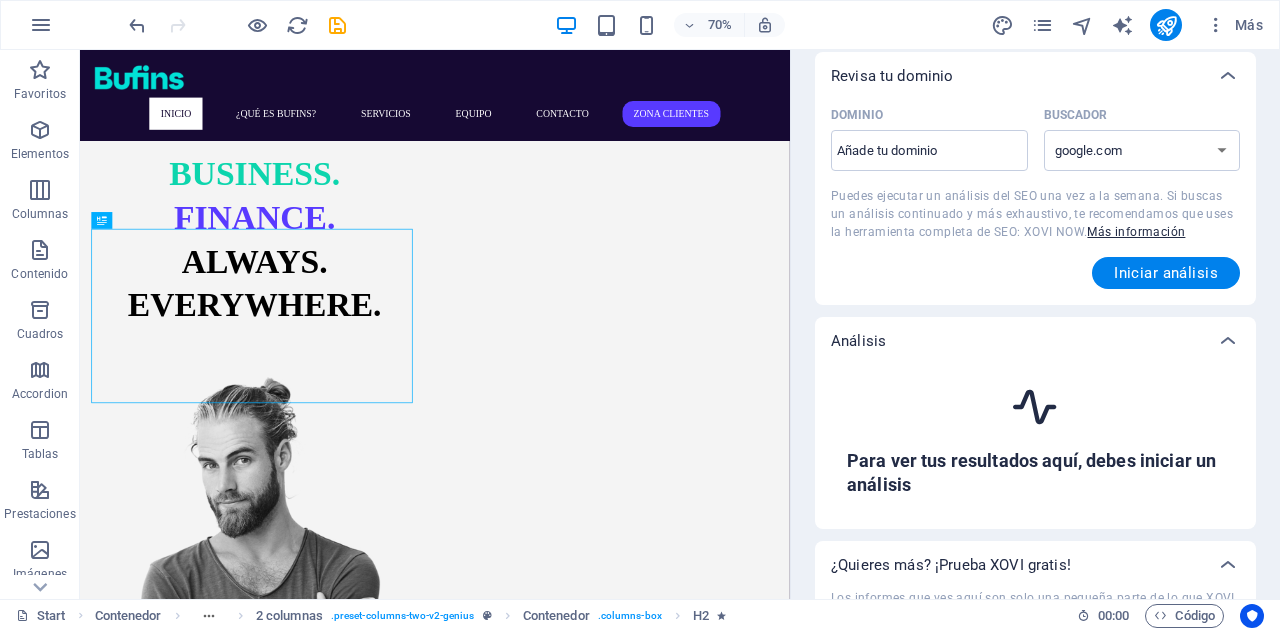 scroll, scrollTop: 0, scrollLeft: 0, axis: both 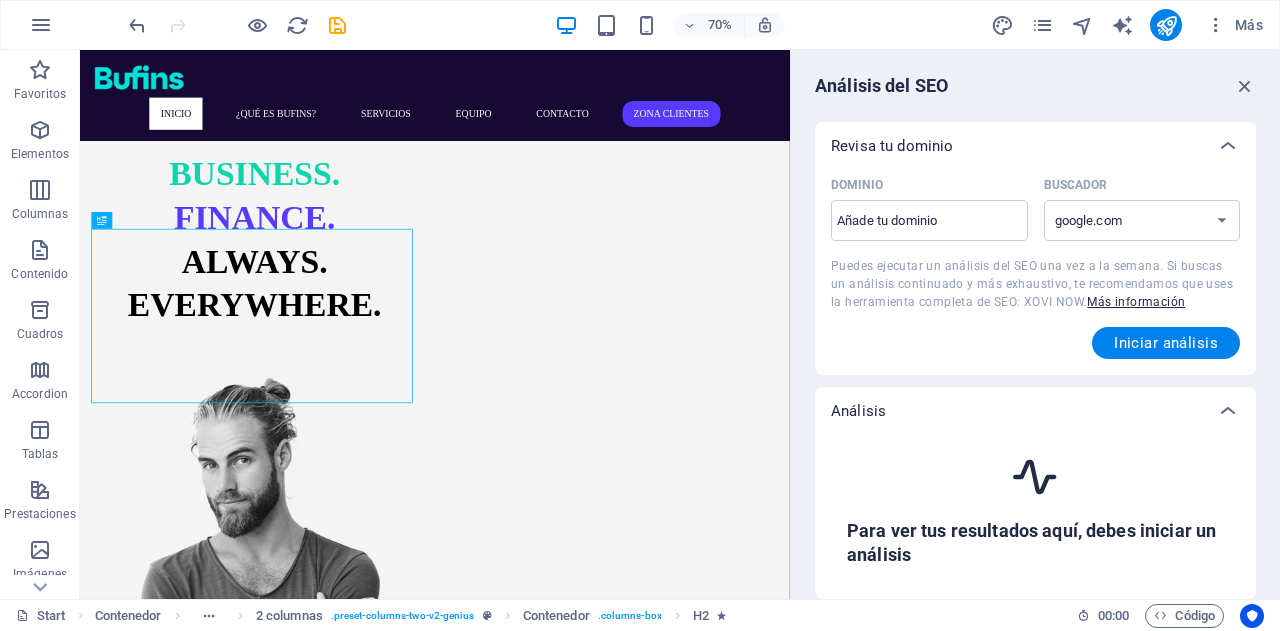 click on "Análisis del SEO Revisa tu dominio Dominio ​ Buscador google.de google.at google.es google.co.uk google.fr google.it google.ch google.com google.com.br bing.com Puedes ejecutar un análisis del SEO una vez a la semana. Si buscas un análisis continuado y más exhaustivo, te recomendamos que uses la herramienta completa de SEO: XOVI NOW.  Más información Iniciar análisis Análisis Para ver tus resultados aquí, debes iniciar un análisis ¿Quieres más? ¡Prueba XOVI gratis! Los informes que ves aquí son solo una pequeña parte de lo que XOVI puede ofrecerte. Si buscas un análisis continuado y exhaustivo, así como otras funciones útiles como la investigación de palabras clave, auditorías de sitios y un rastreador de clasificación, te recomendamos usar XOVI. Regístrate ahora y prueba XOVI gratis durante 14 días. ¡No olvides utilizar el código "sitejet" para conseguir un descuento exclusivo del 20%! Primeros pasos" at bounding box center [1035, 324] 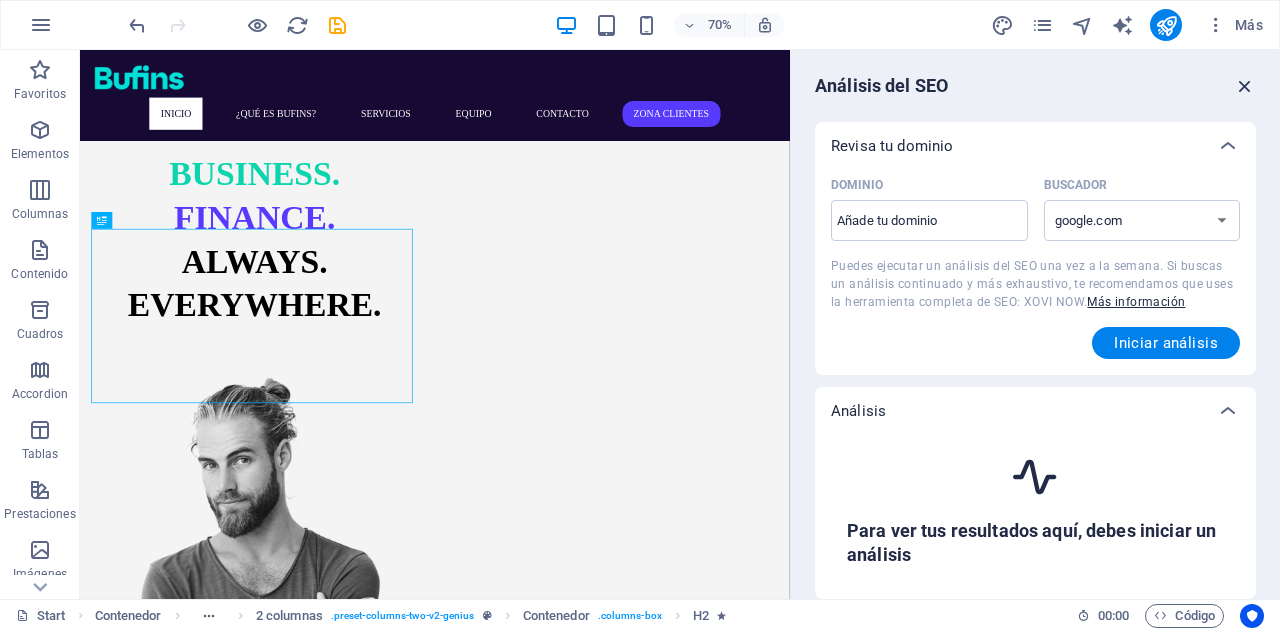 drag, startPoint x: 1244, startPoint y: 76, endPoint x: 1162, endPoint y: 27, distance: 95.524864 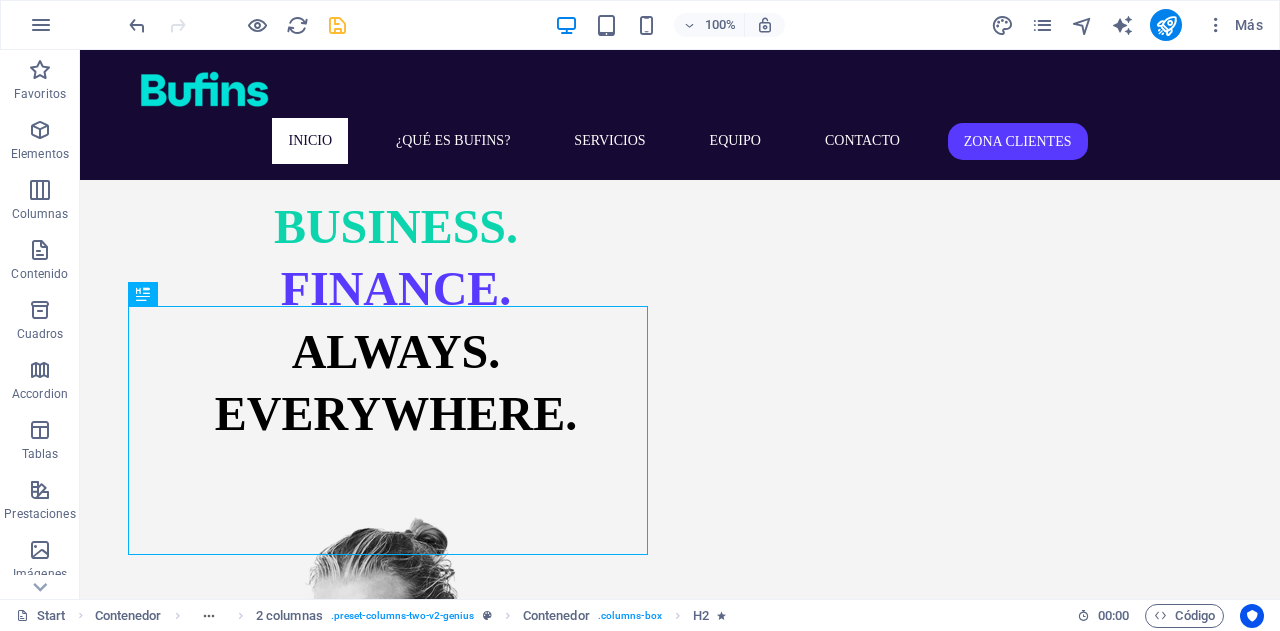 click at bounding box center [337, 25] 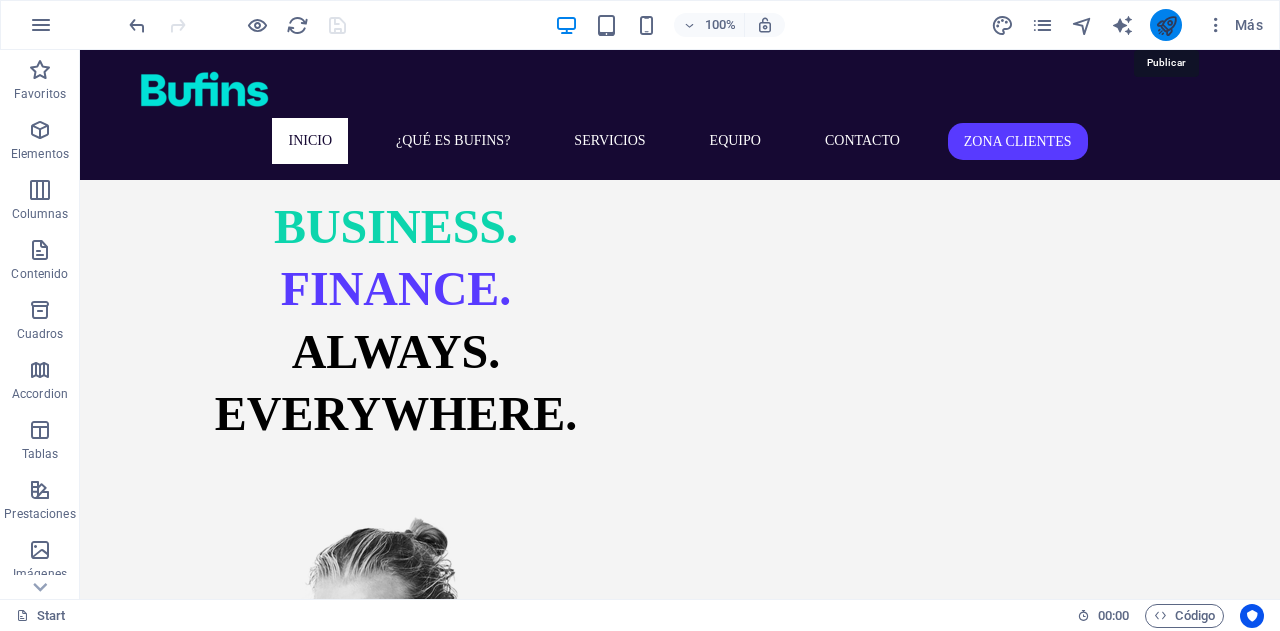 click at bounding box center [1166, 25] 